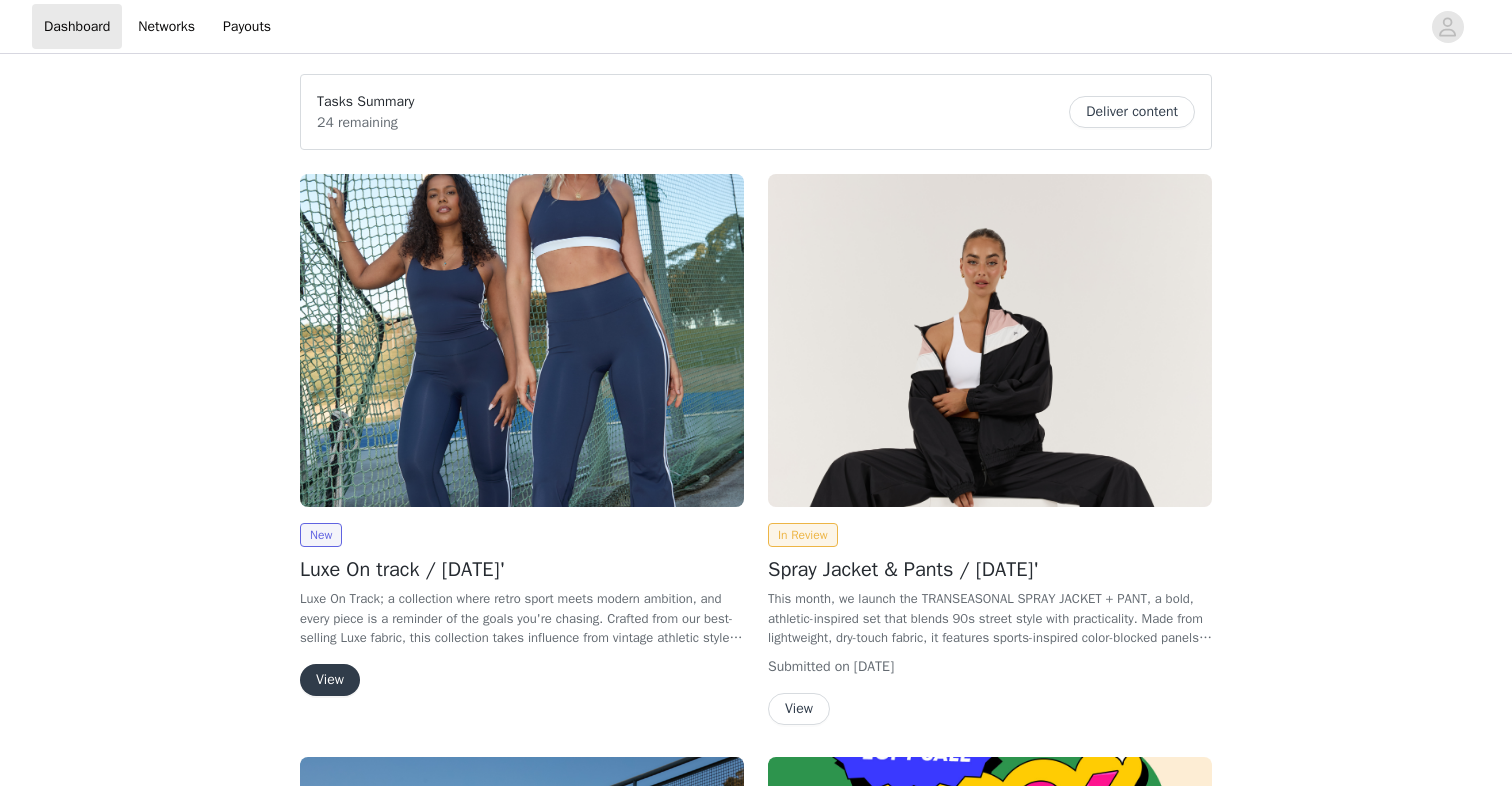 scroll, scrollTop: 0, scrollLeft: 0, axis: both 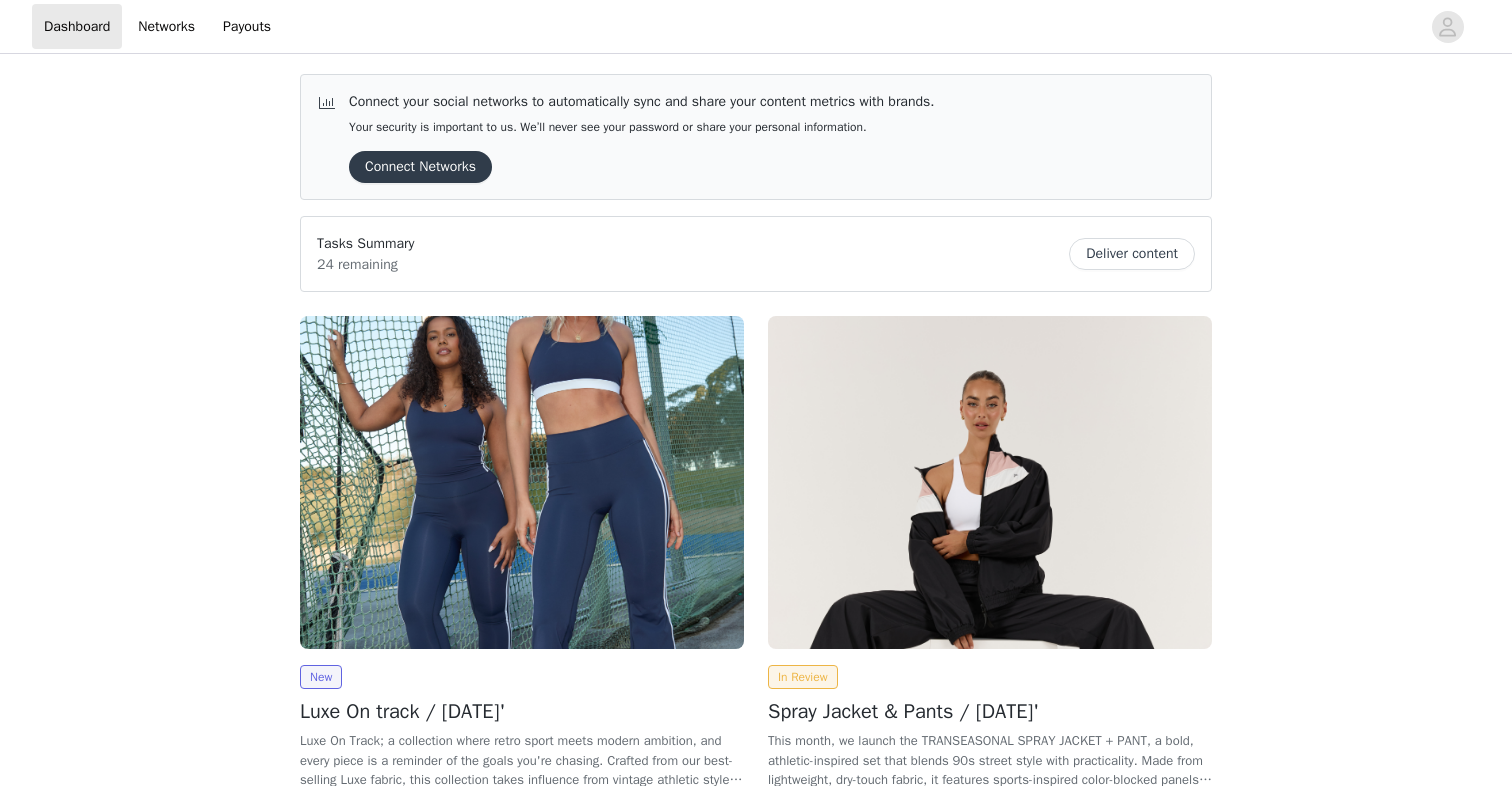 click at bounding box center (522, 482) 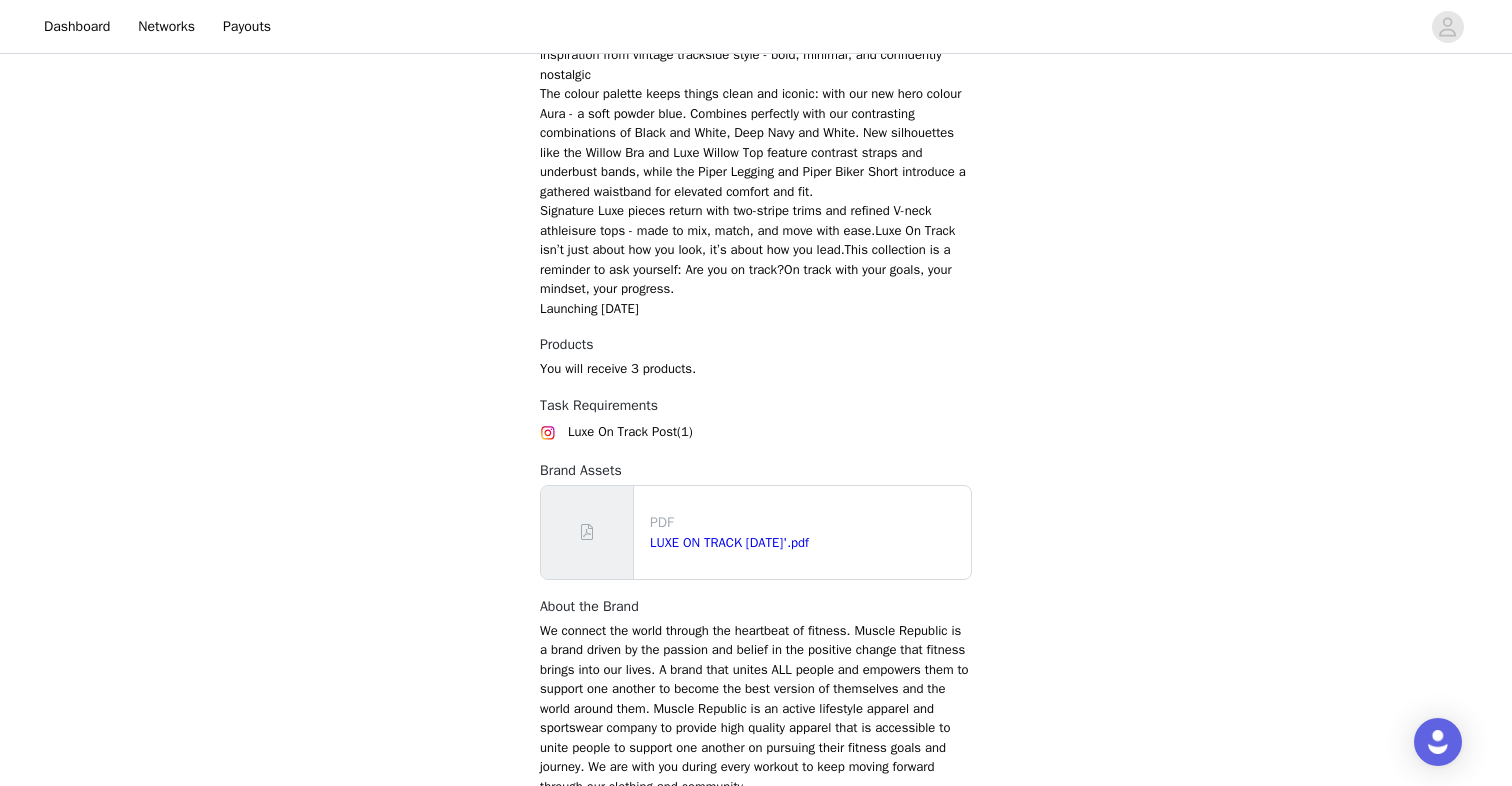 scroll, scrollTop: 1027, scrollLeft: 0, axis: vertical 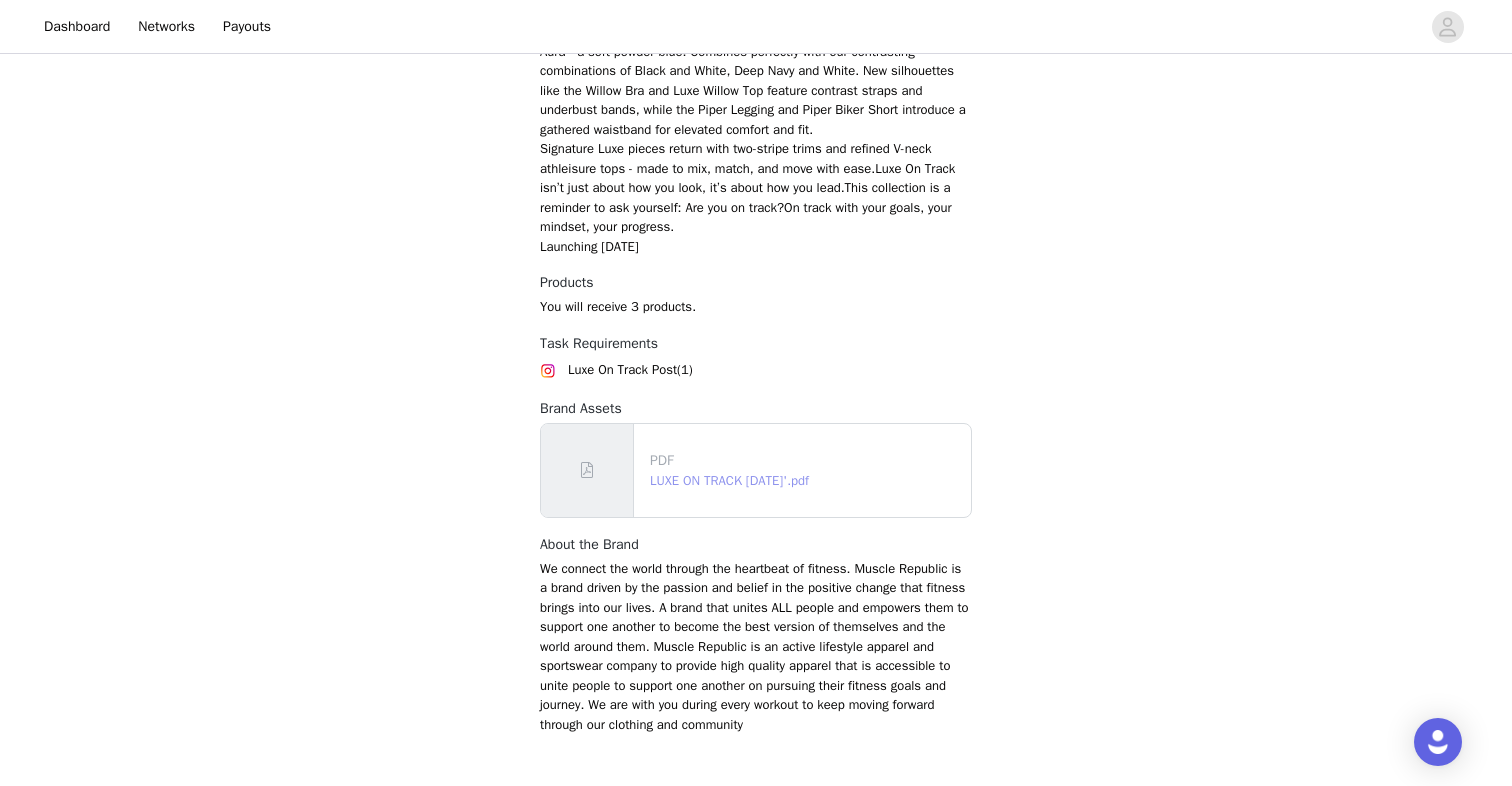 click on "LUXE ON TRACK  JULY 25'.pdf" at bounding box center [729, 480] 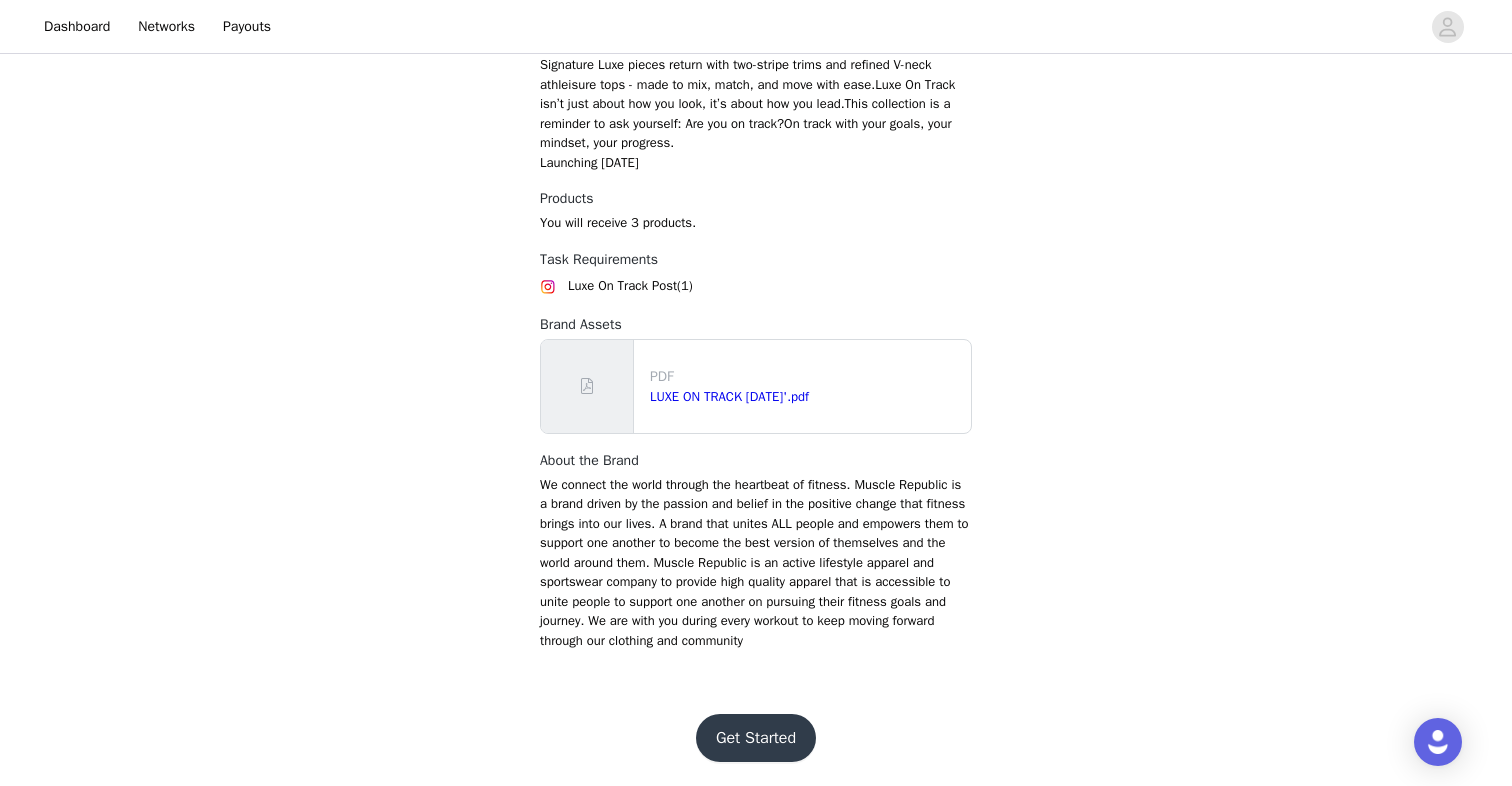 click on "Get Started" at bounding box center (756, 738) 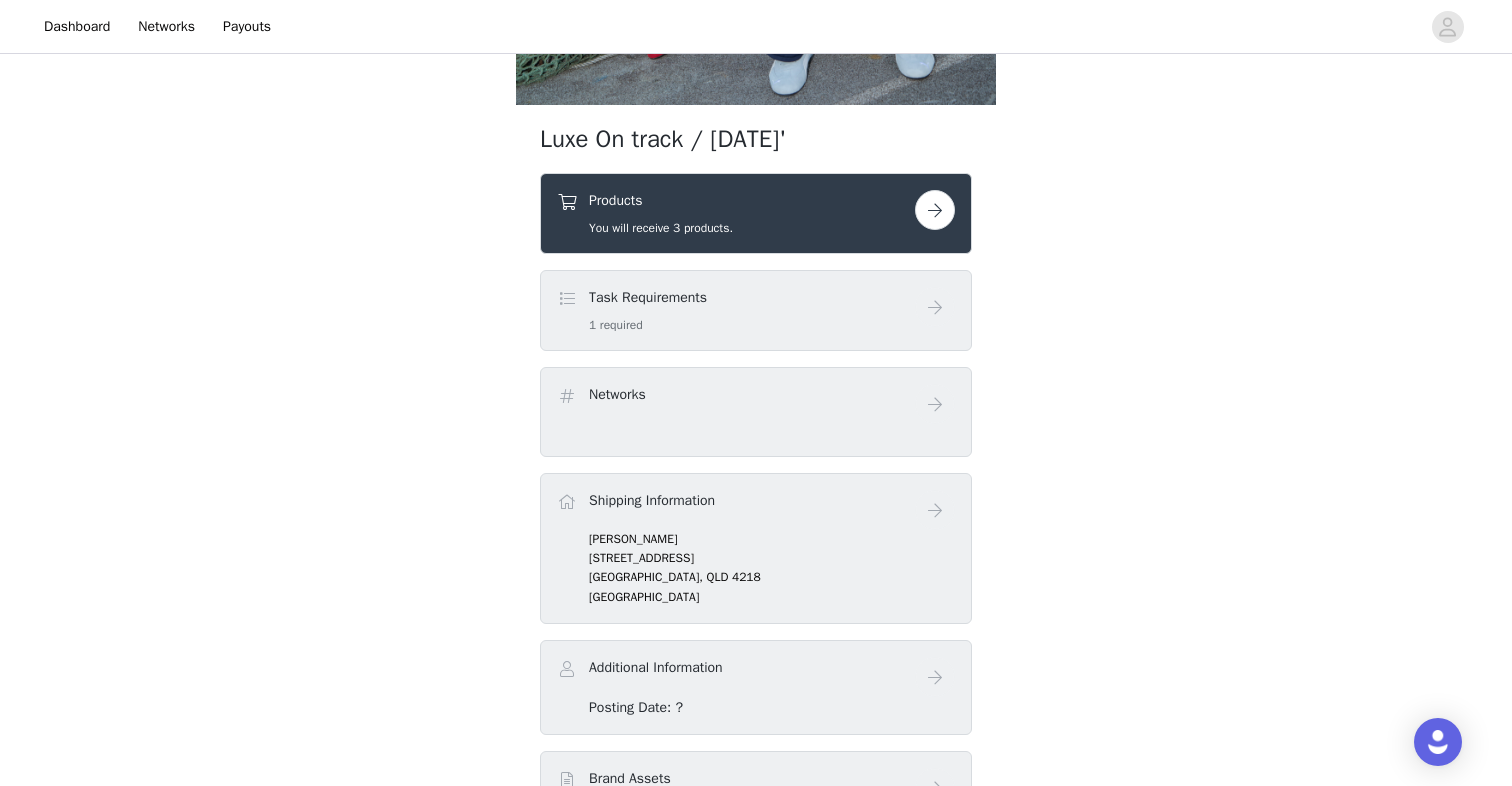 scroll, scrollTop: 694, scrollLeft: 0, axis: vertical 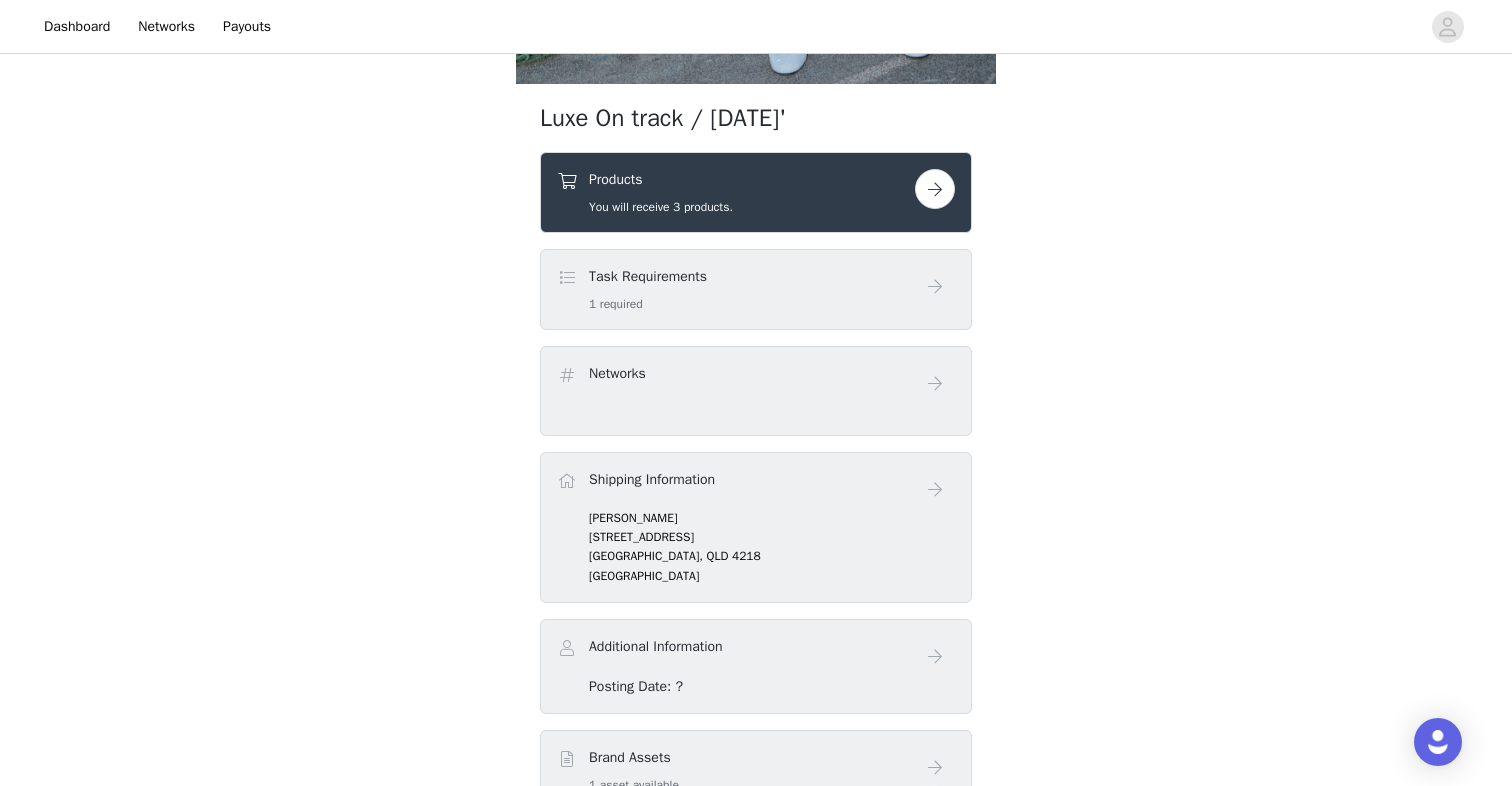 click at bounding box center [935, 189] 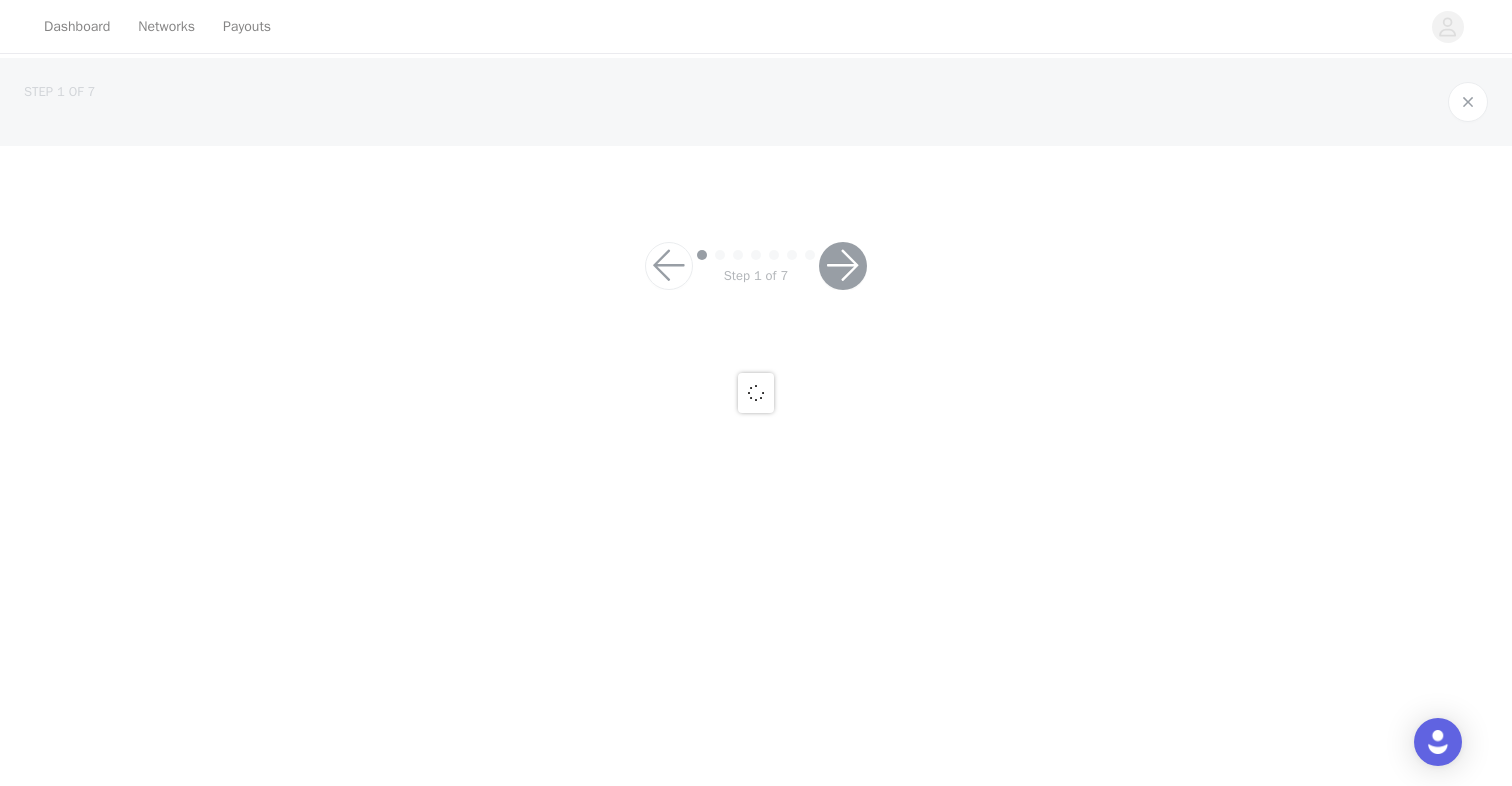 scroll, scrollTop: 0, scrollLeft: 0, axis: both 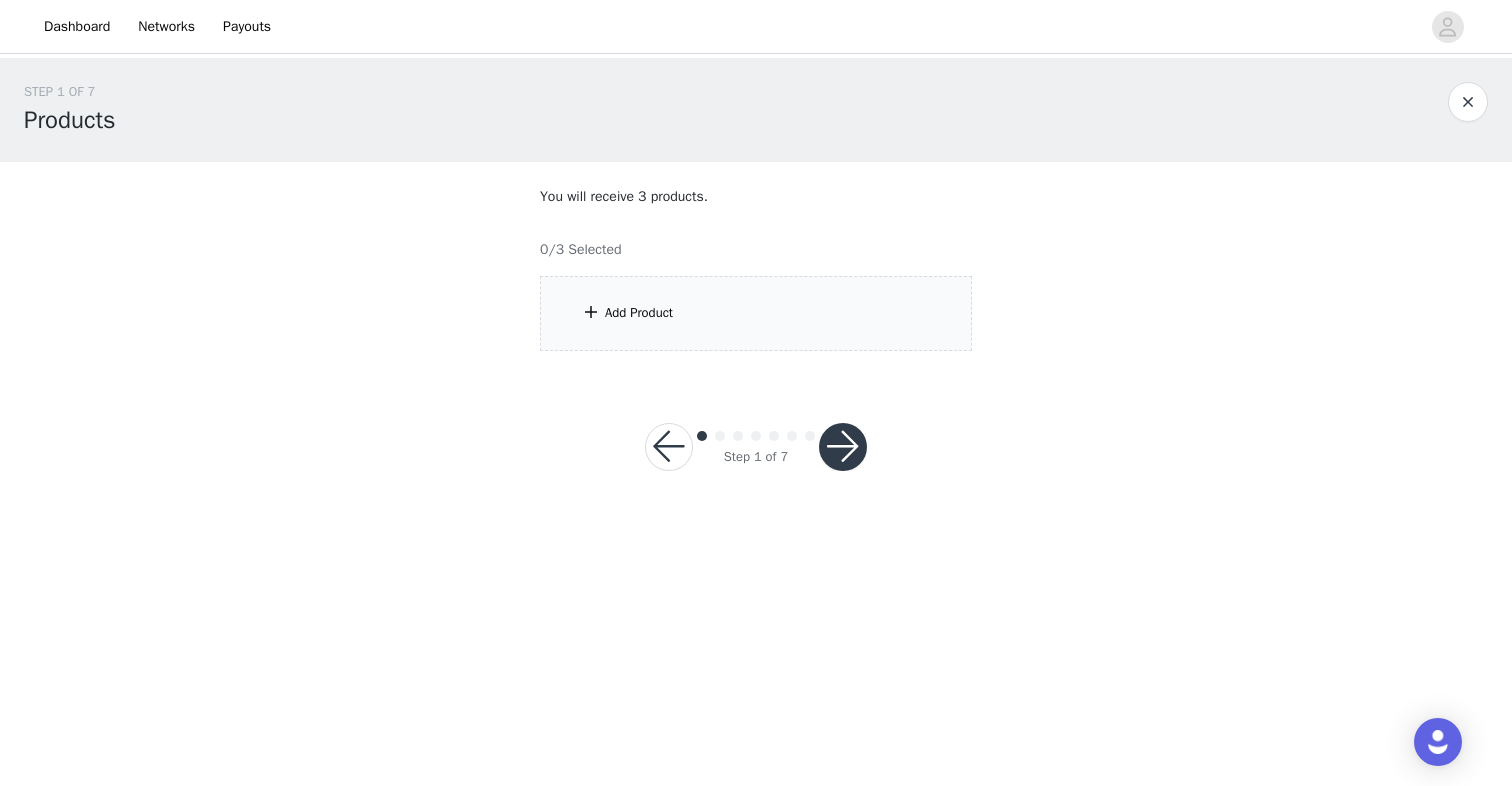 click on "Add Product" at bounding box center [756, 313] 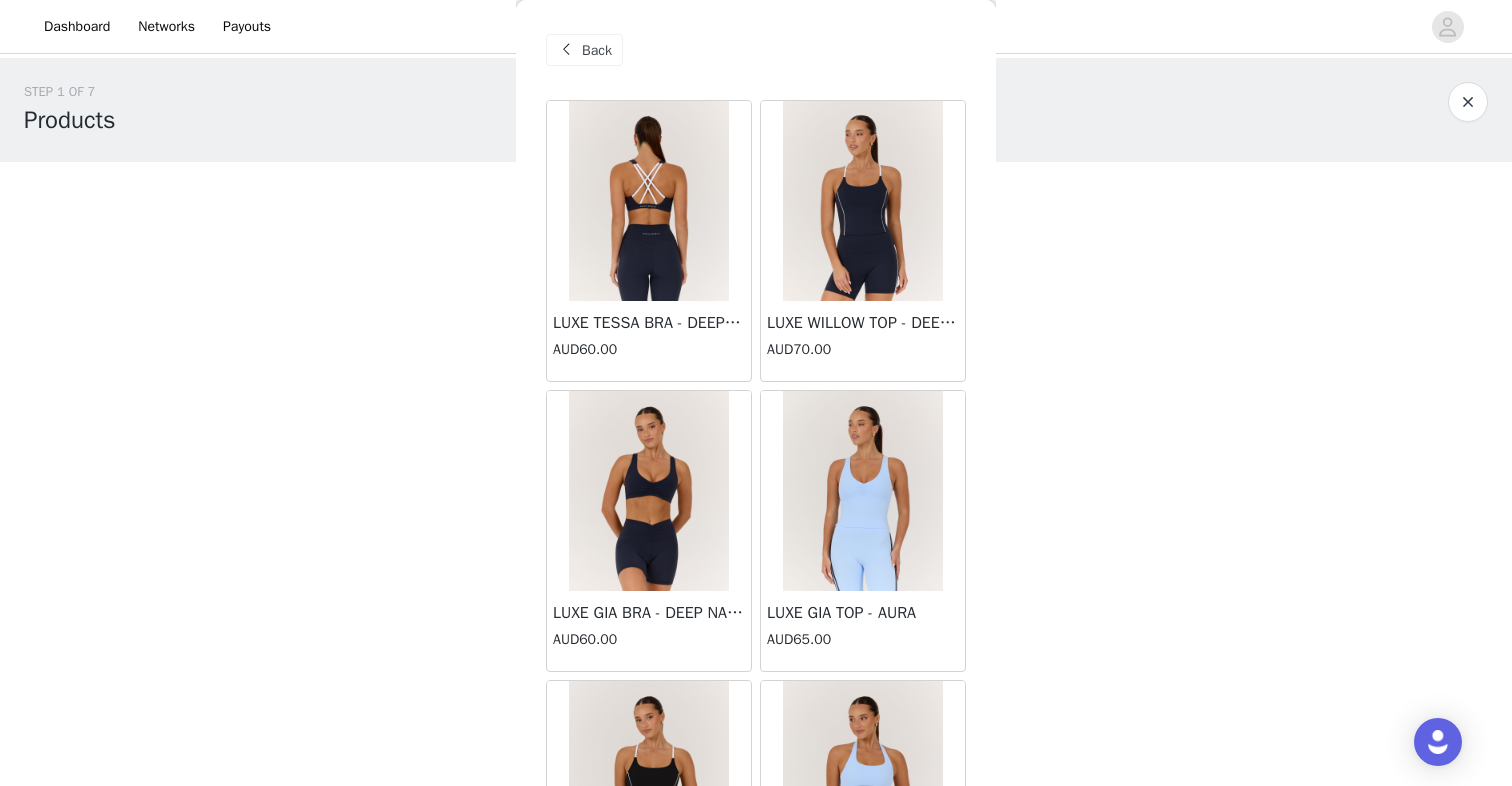 click on "Dashboard Networks Payouts" at bounding box center (756, 27) 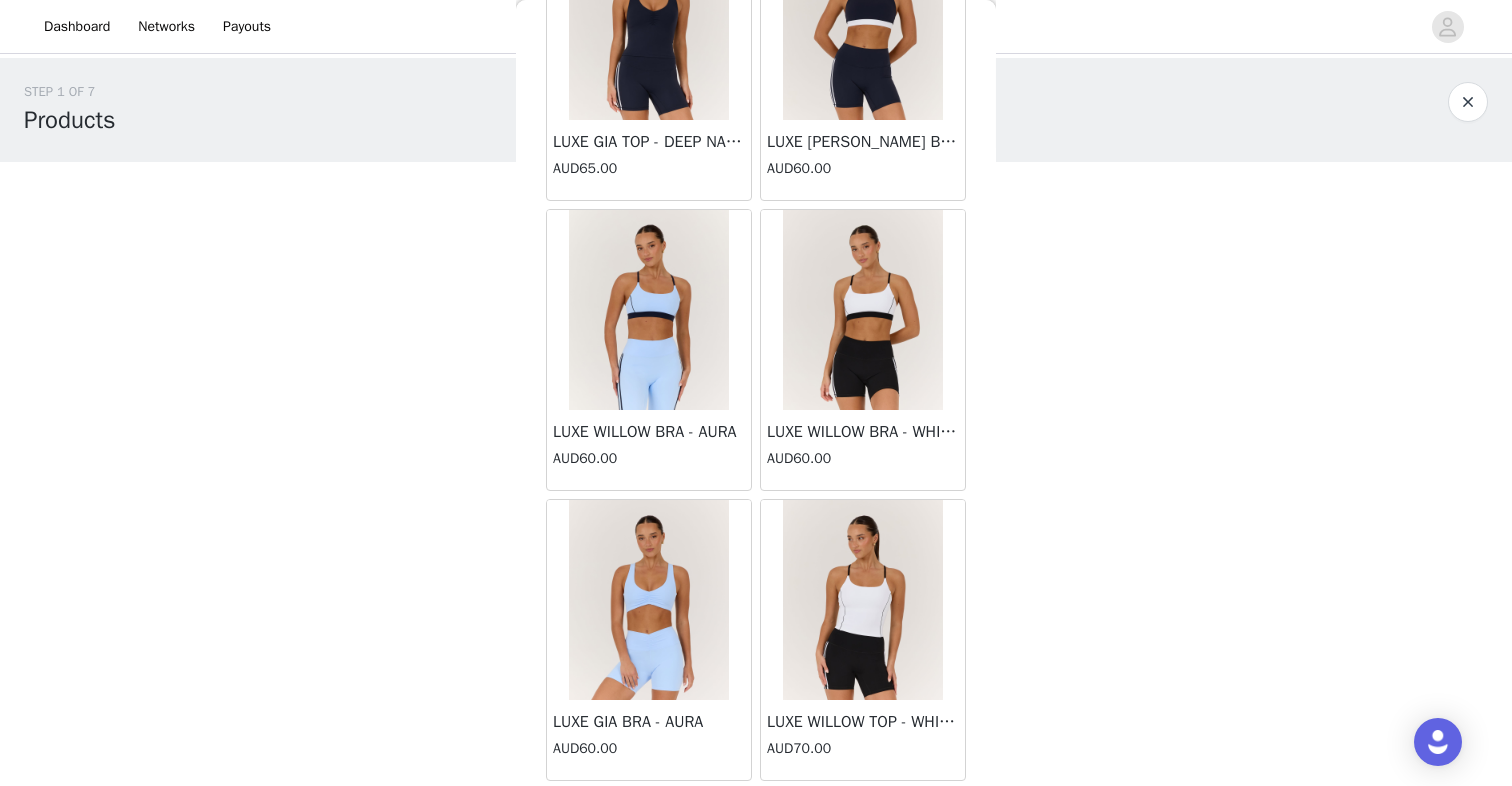 scroll, scrollTop: 1630, scrollLeft: 0, axis: vertical 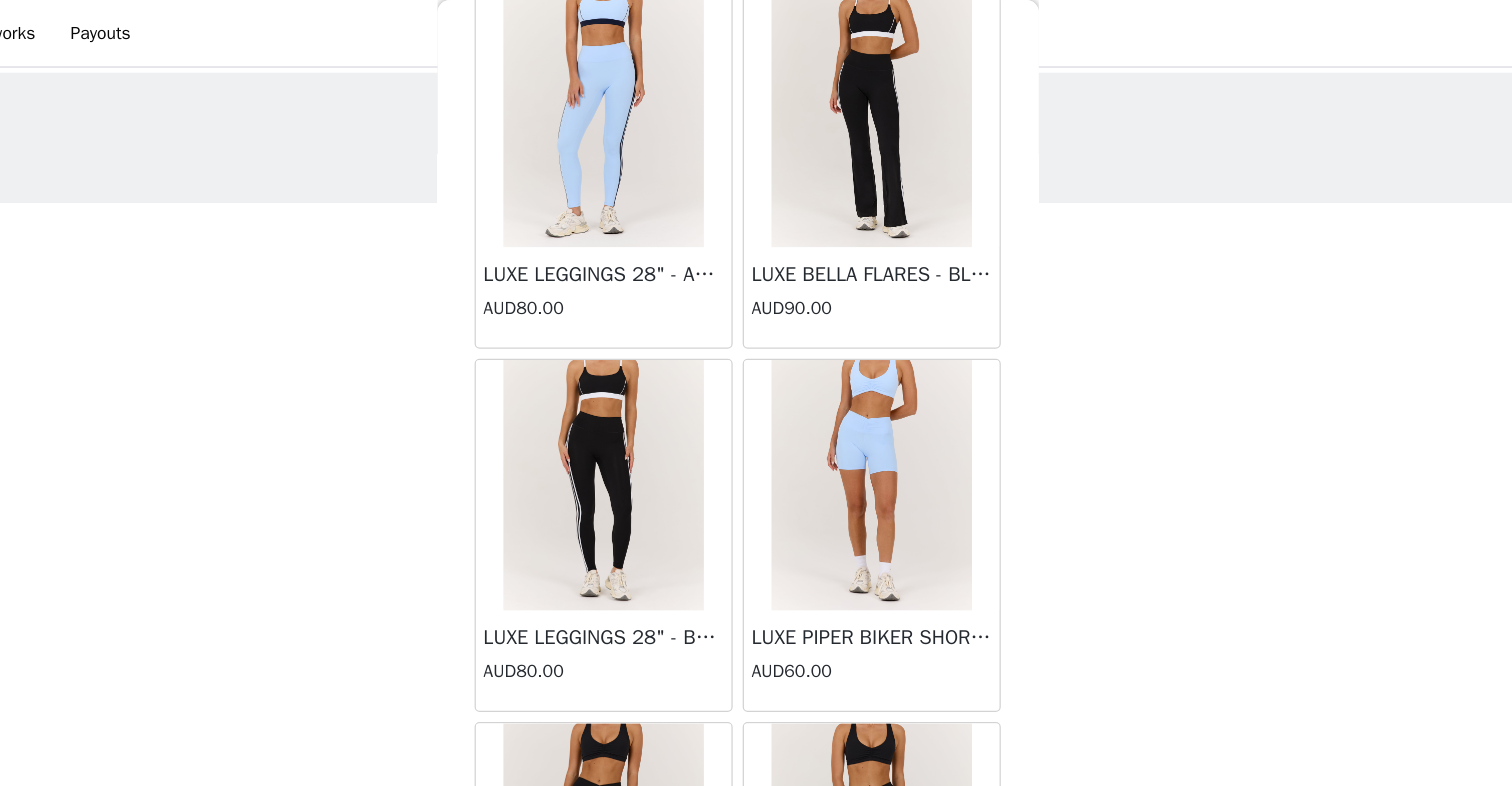 click at bounding box center [863, 387] 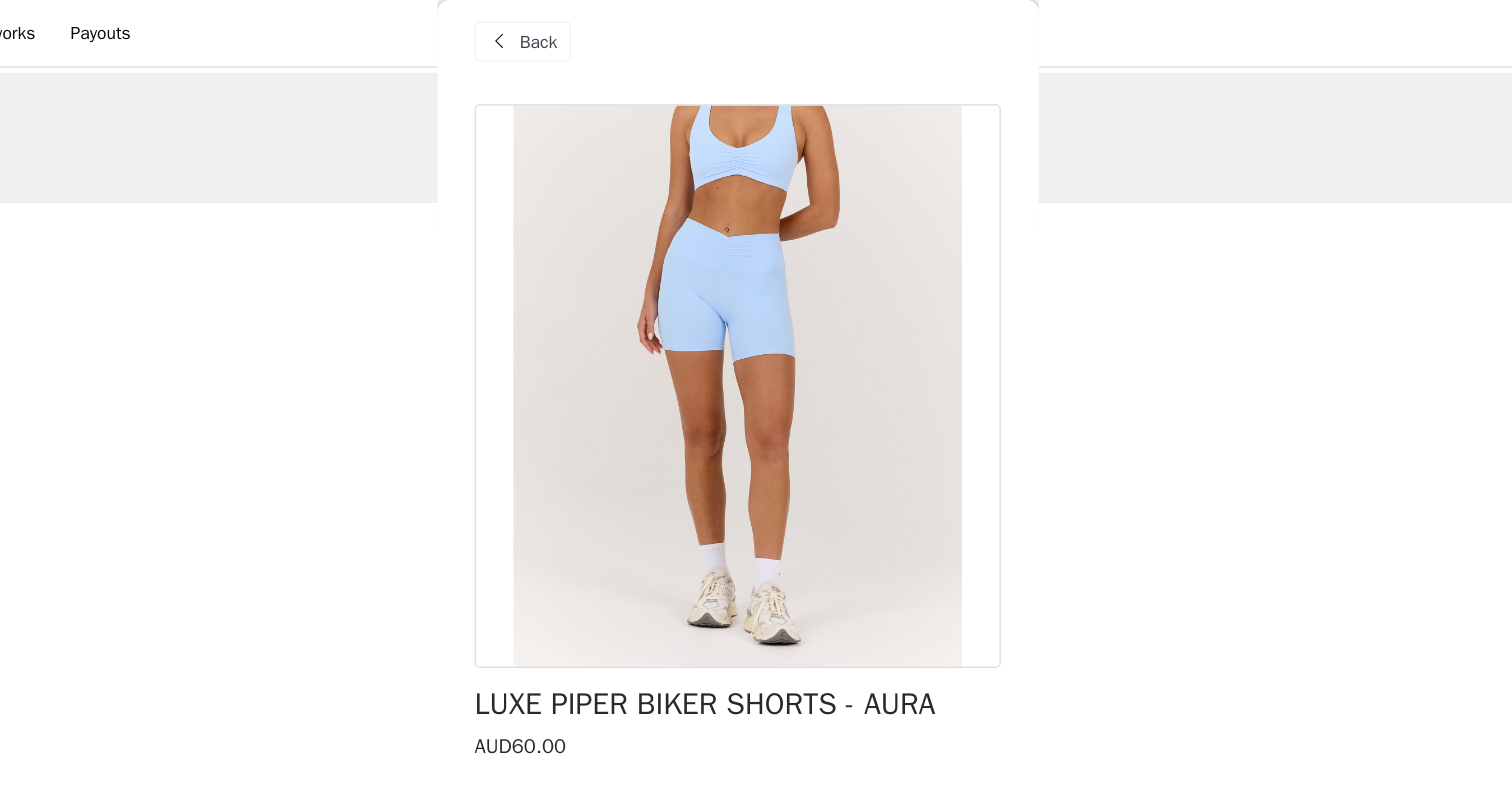scroll, scrollTop: 12, scrollLeft: 0, axis: vertical 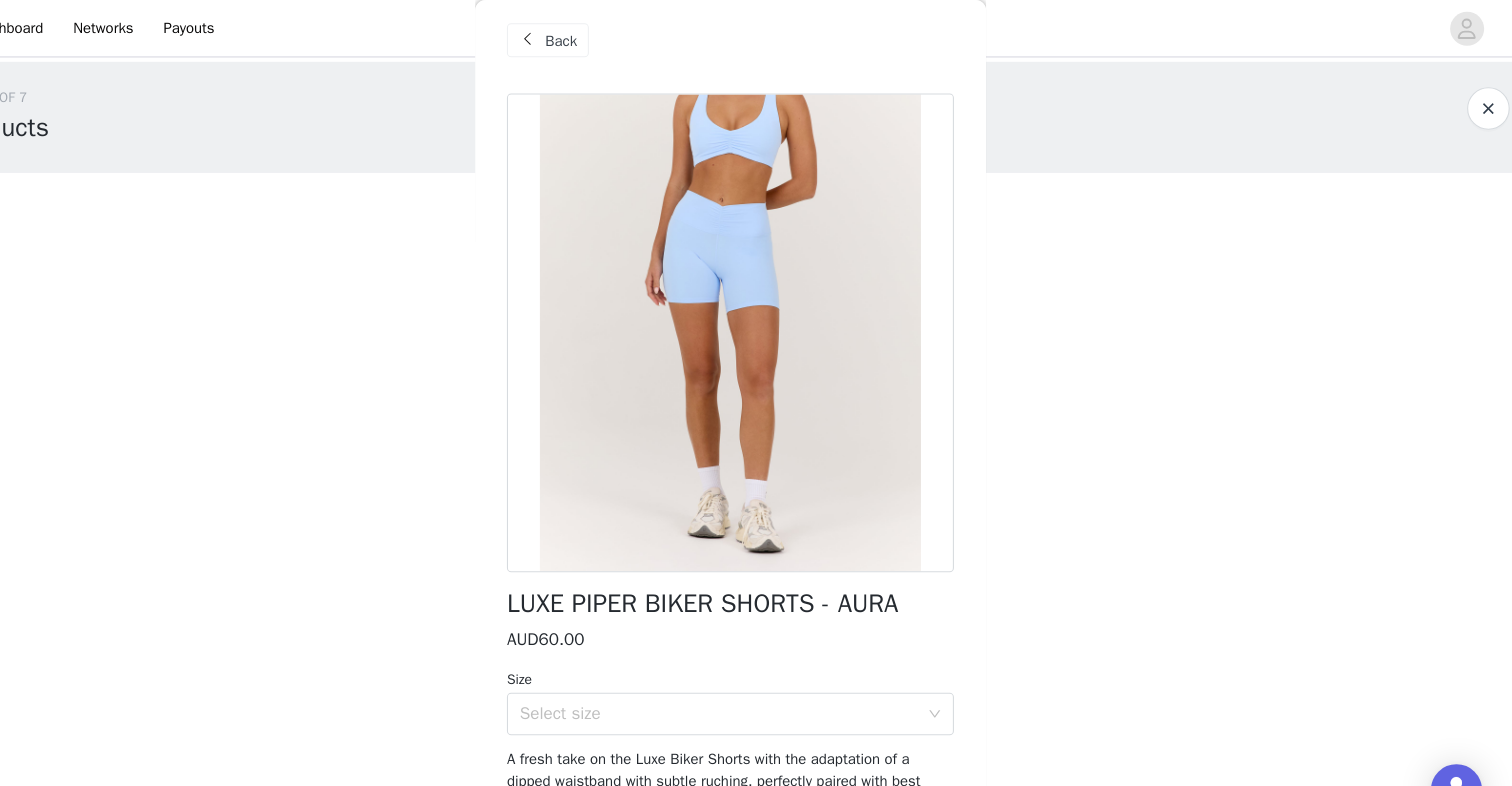 click on "Back" at bounding box center (756, 38) 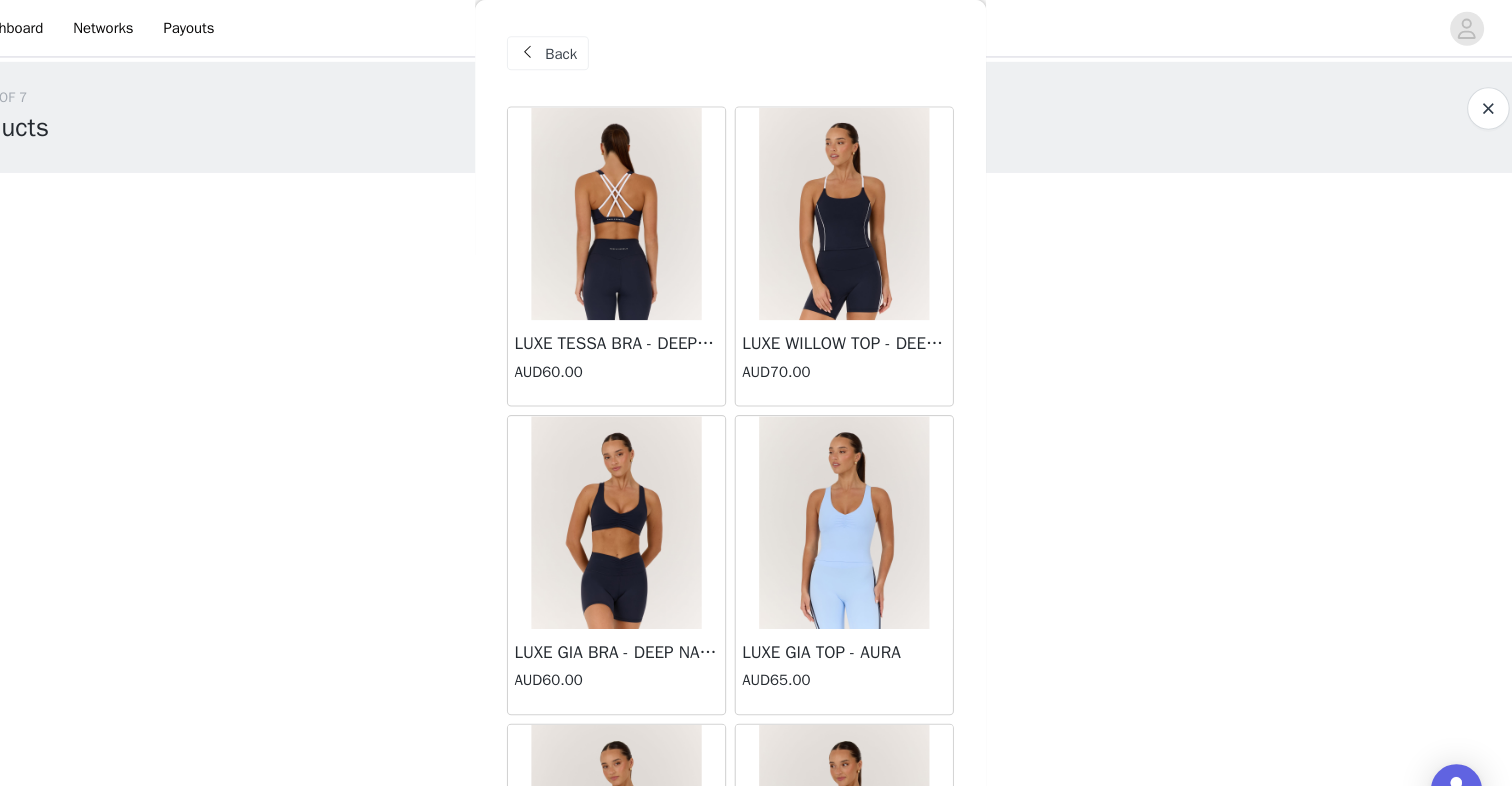 scroll, scrollTop: -1, scrollLeft: 0, axis: vertical 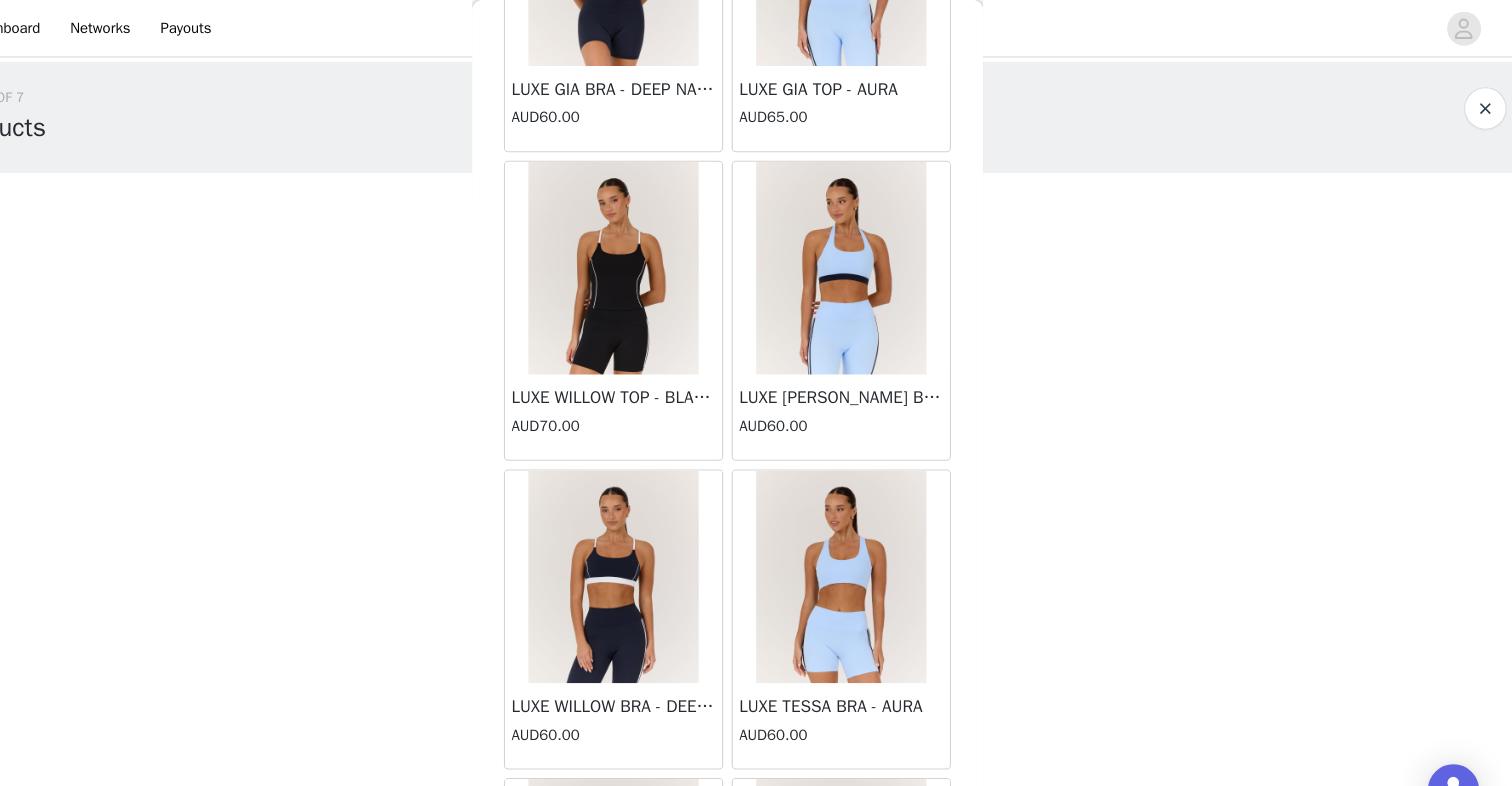 click at bounding box center [863, 252] 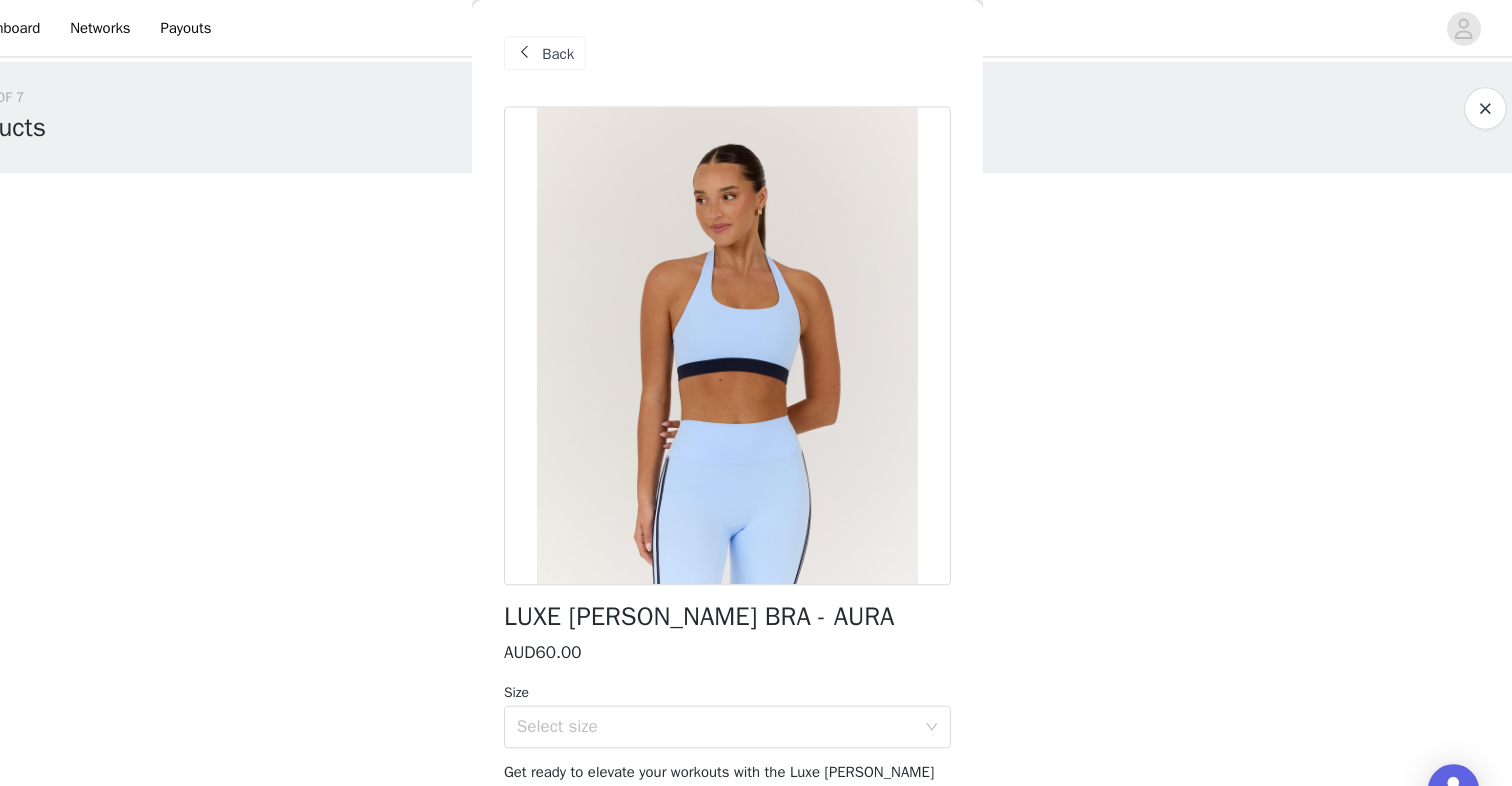 scroll, scrollTop: 0, scrollLeft: 0, axis: both 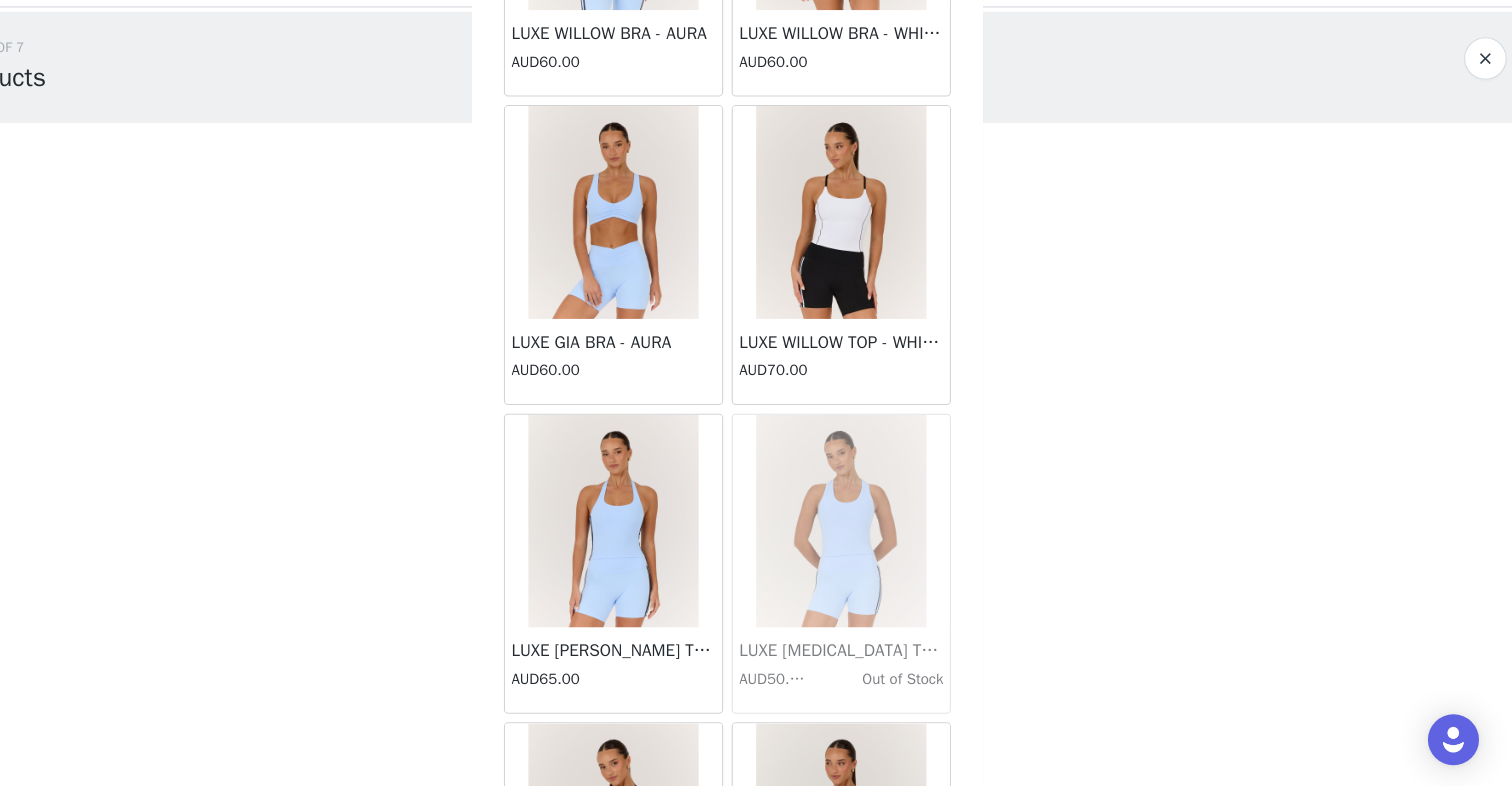 click at bounding box center [649, 247] 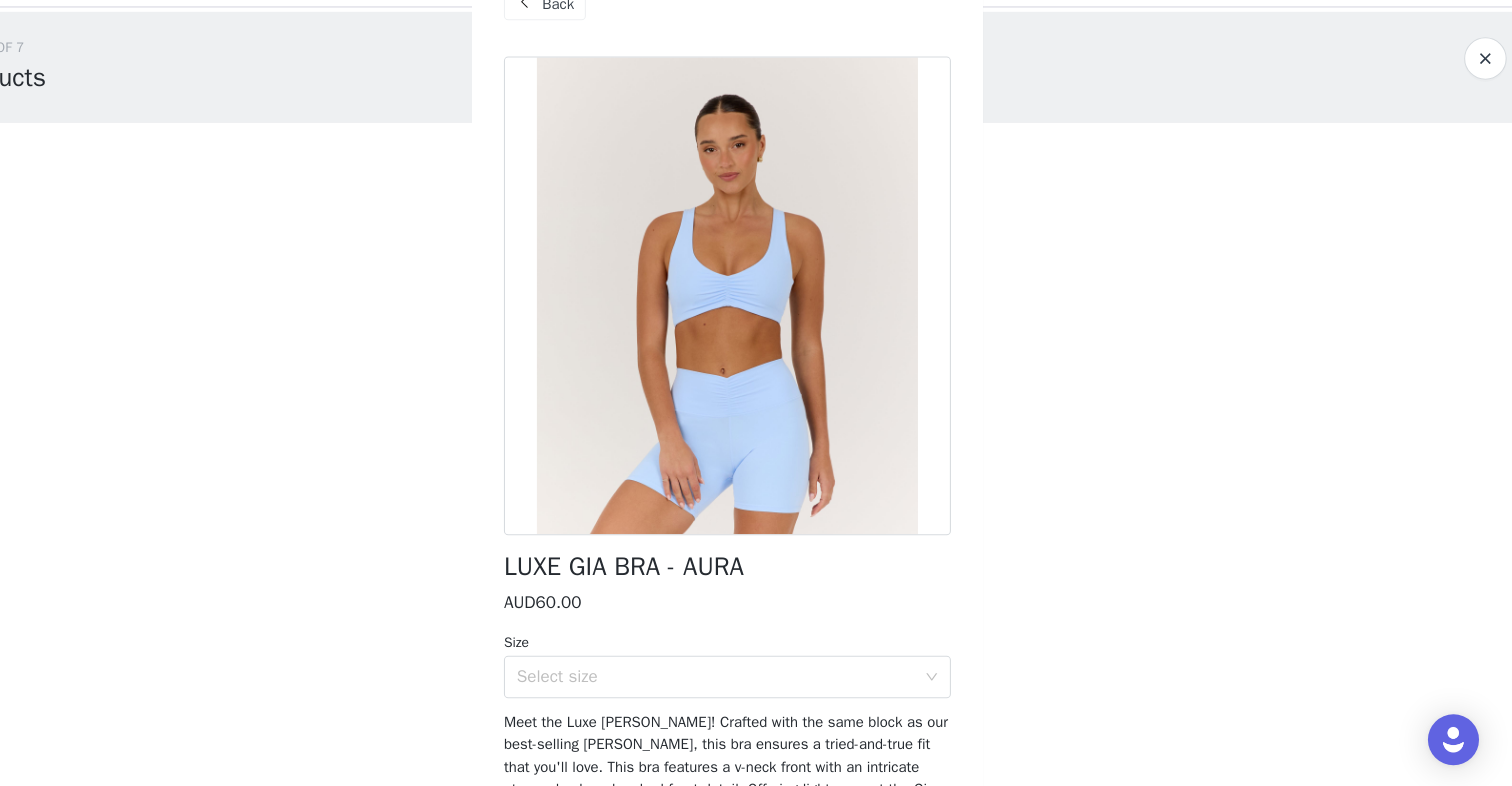 scroll, scrollTop: 0, scrollLeft: 0, axis: both 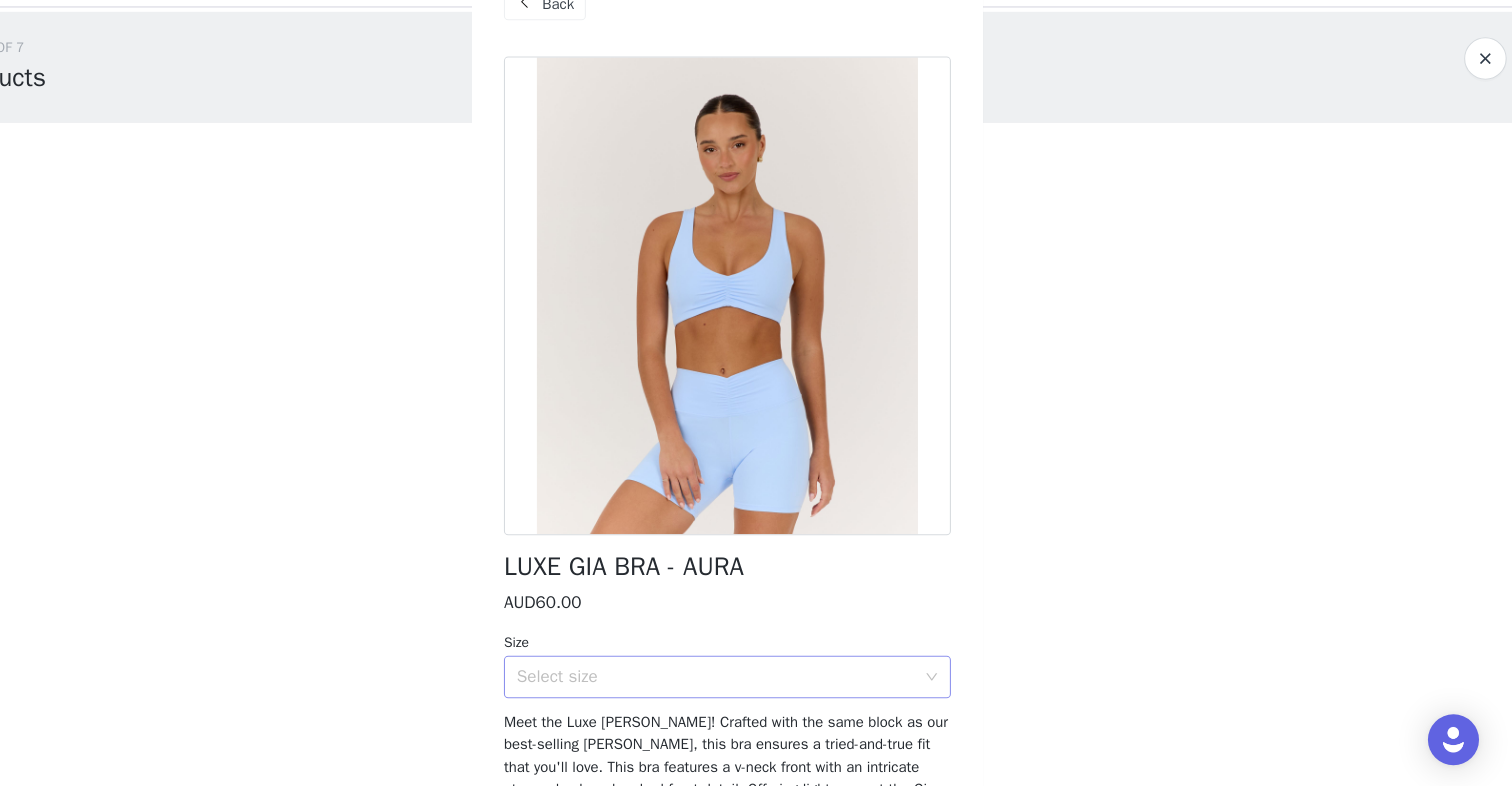 click on "Select size" at bounding box center (749, 683) 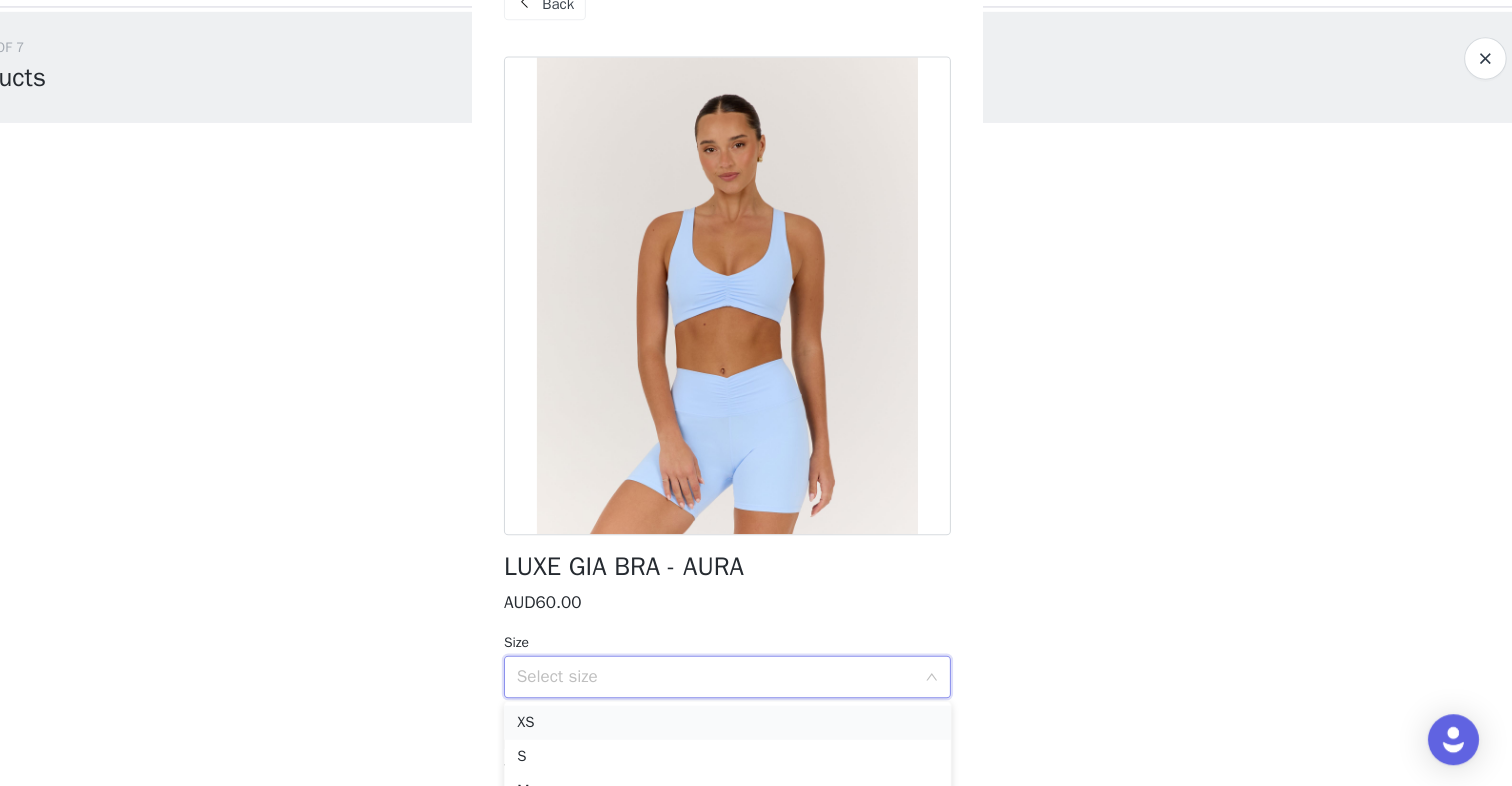 click on "XS" at bounding box center (756, 726) 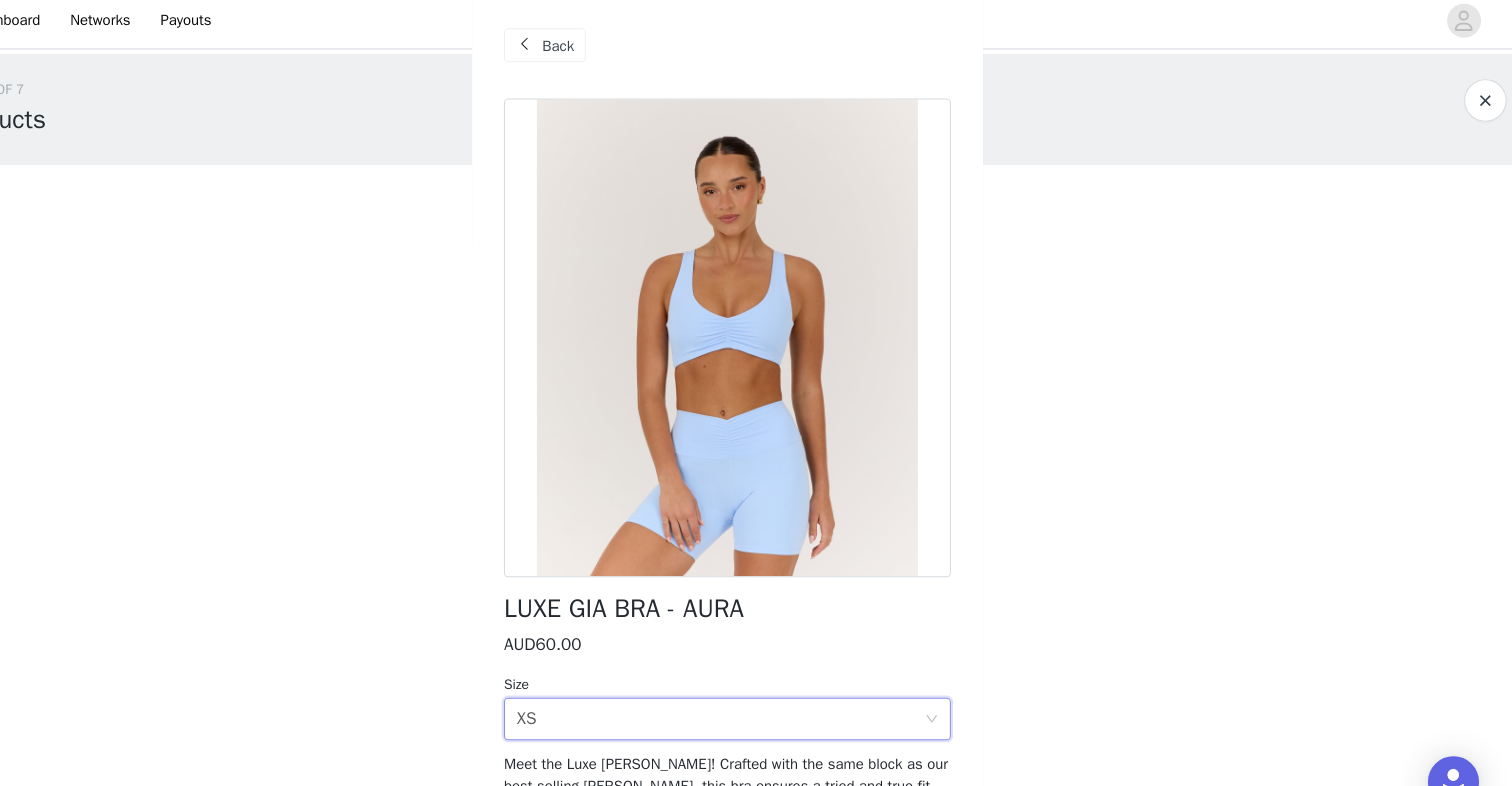 click at bounding box center (566, 50) 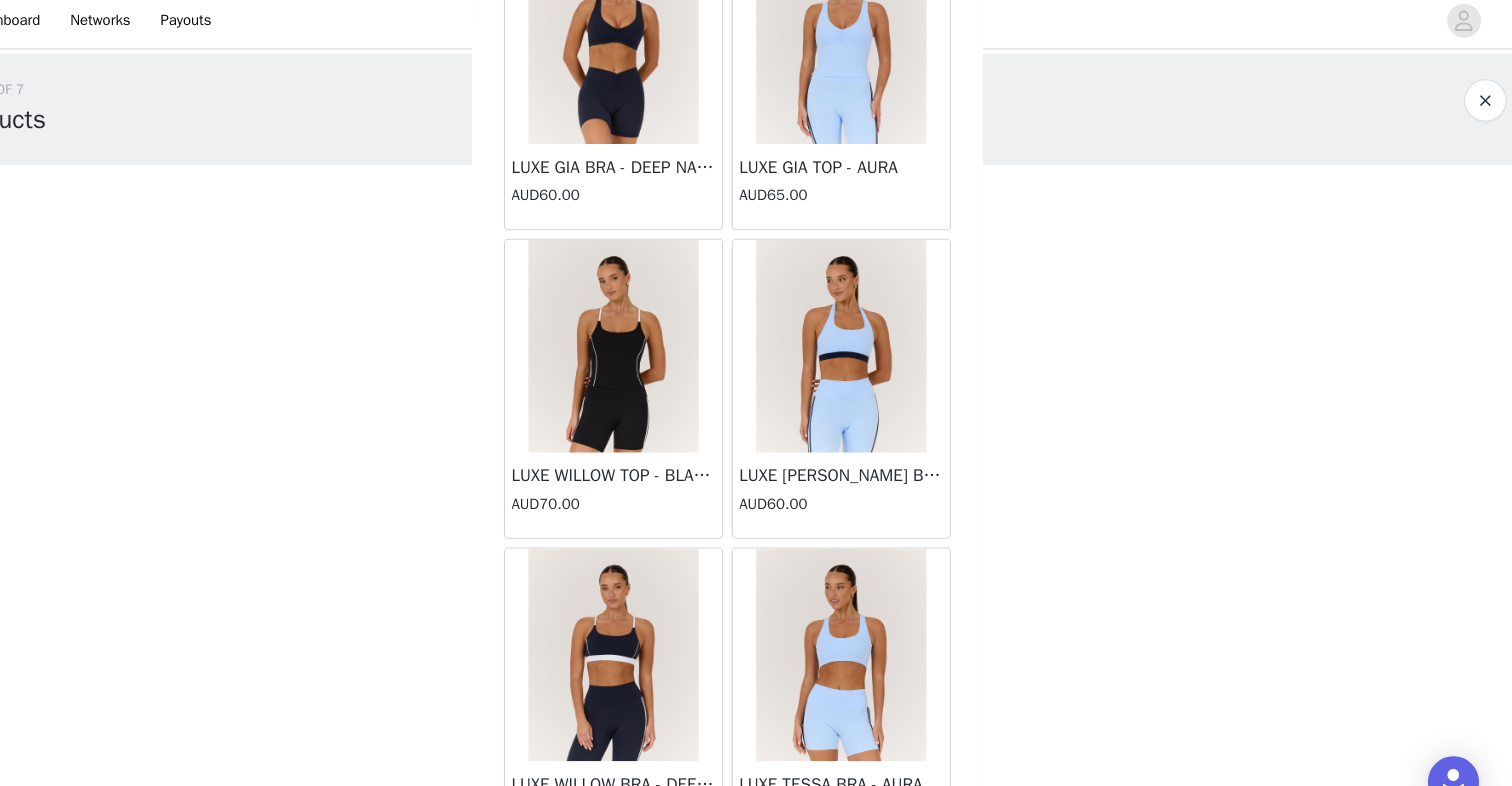 scroll, scrollTop: 672, scrollLeft: 0, axis: vertical 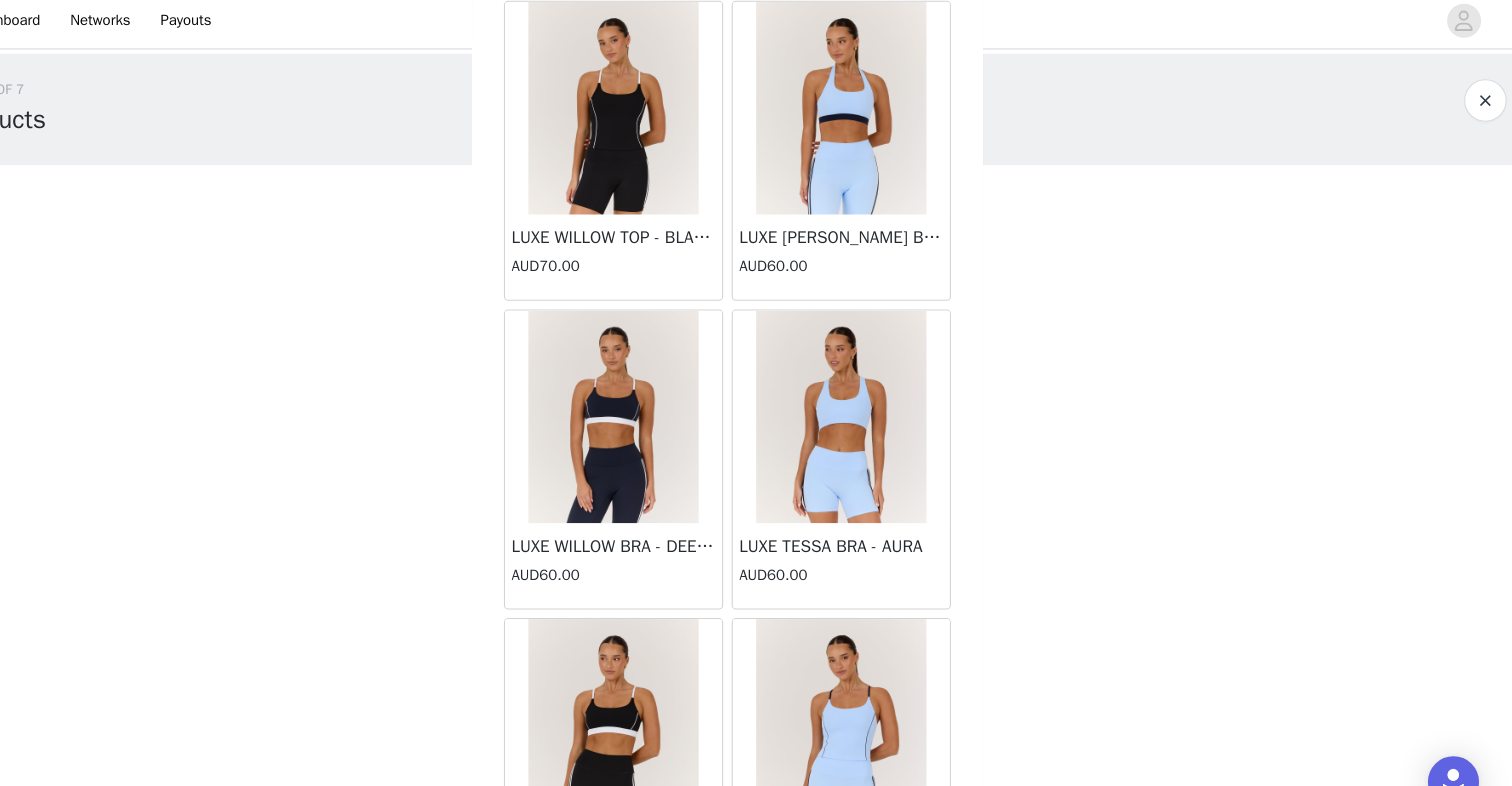 click at bounding box center [863, 399] 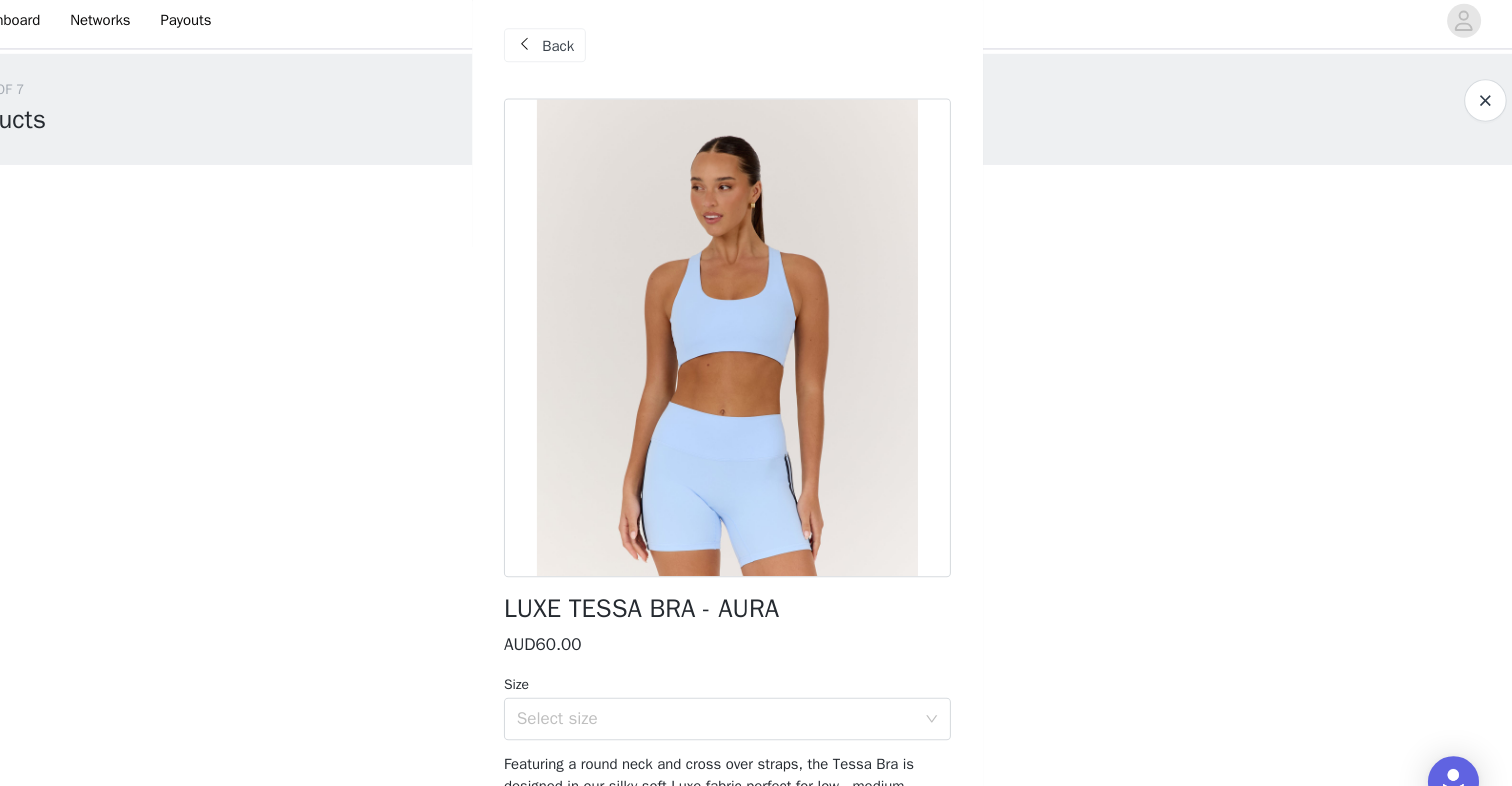 scroll, scrollTop: 0, scrollLeft: 0, axis: both 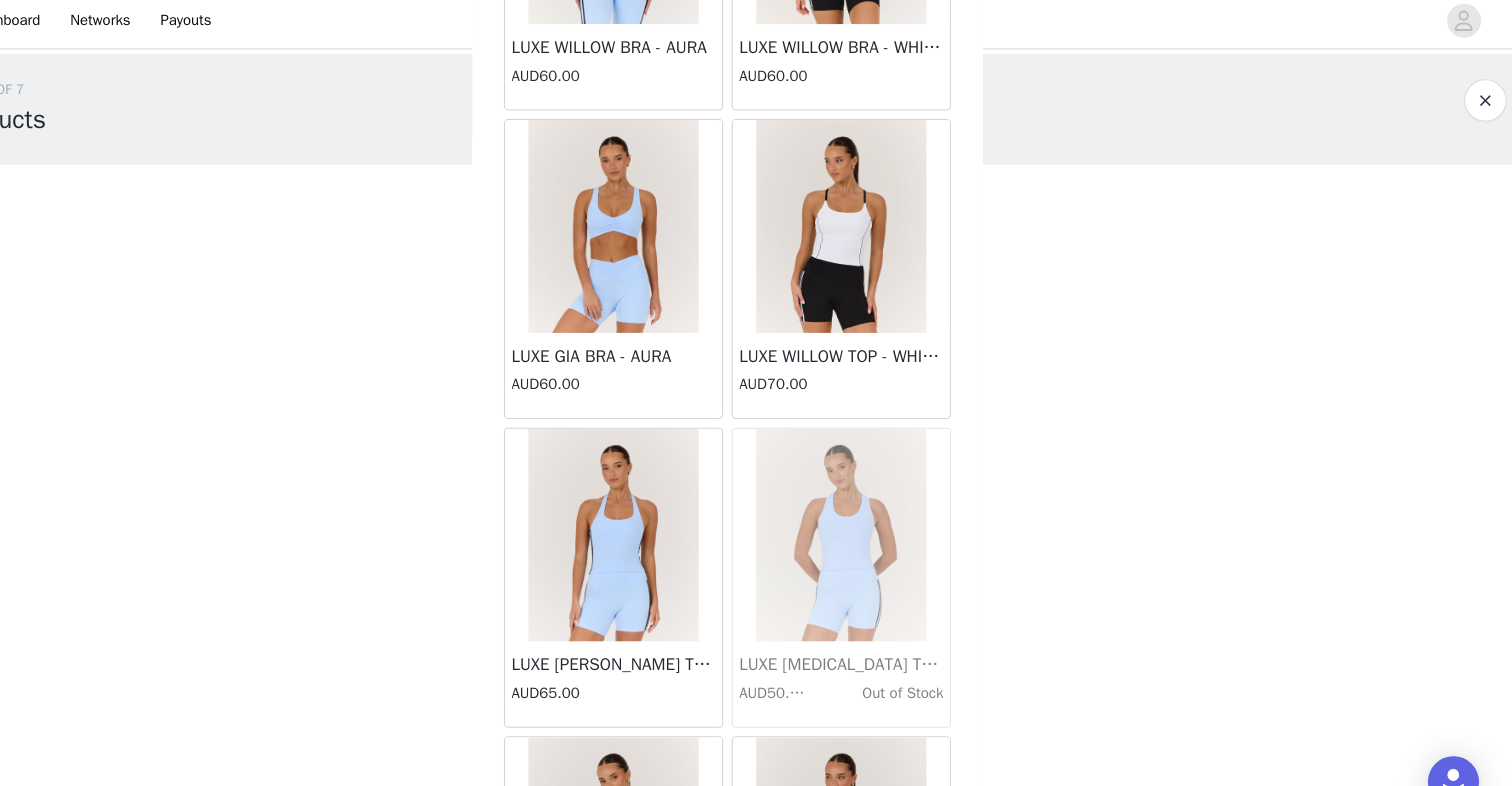 click at bounding box center (649, 220) 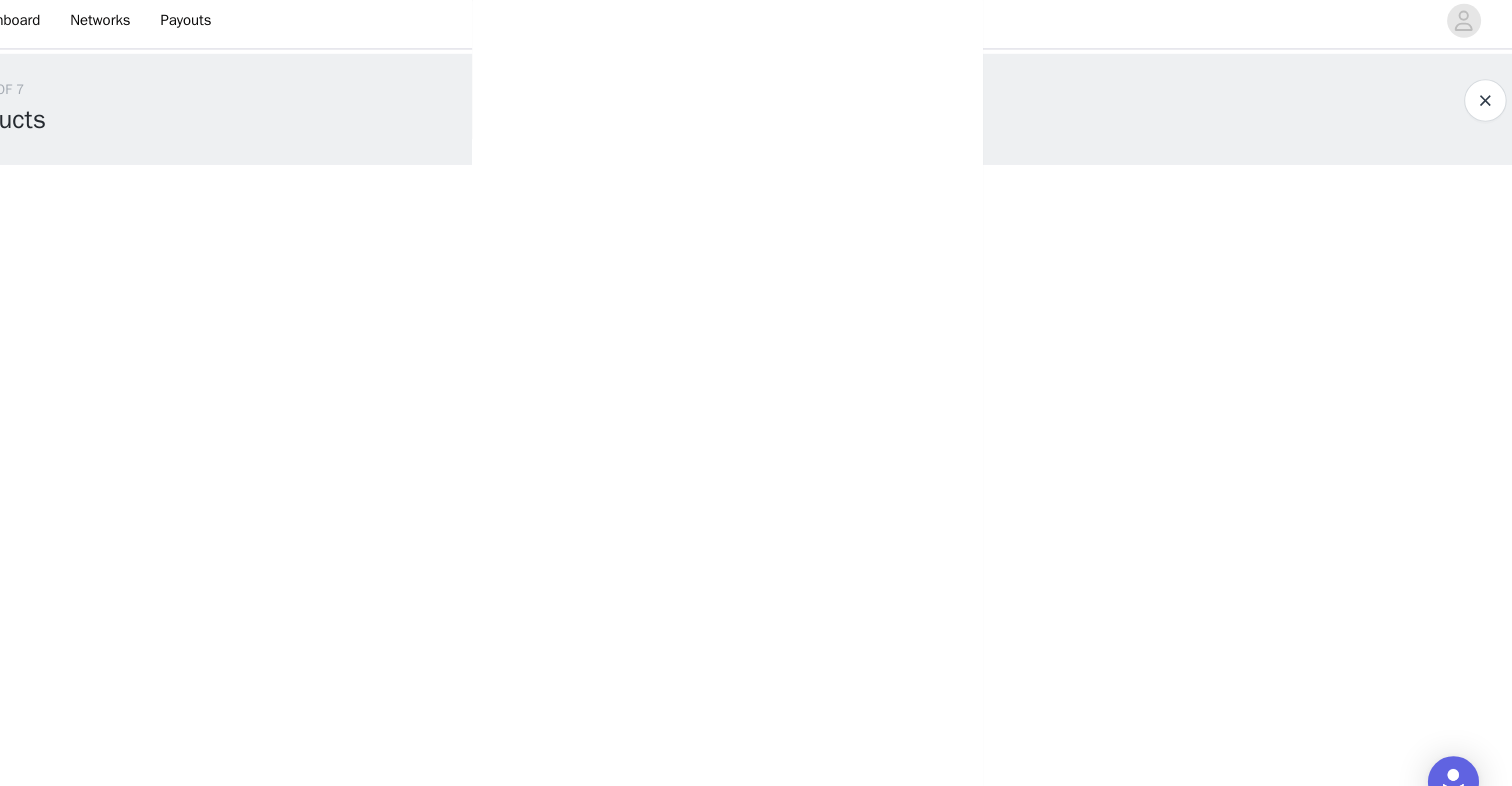 scroll, scrollTop: 264, scrollLeft: 0, axis: vertical 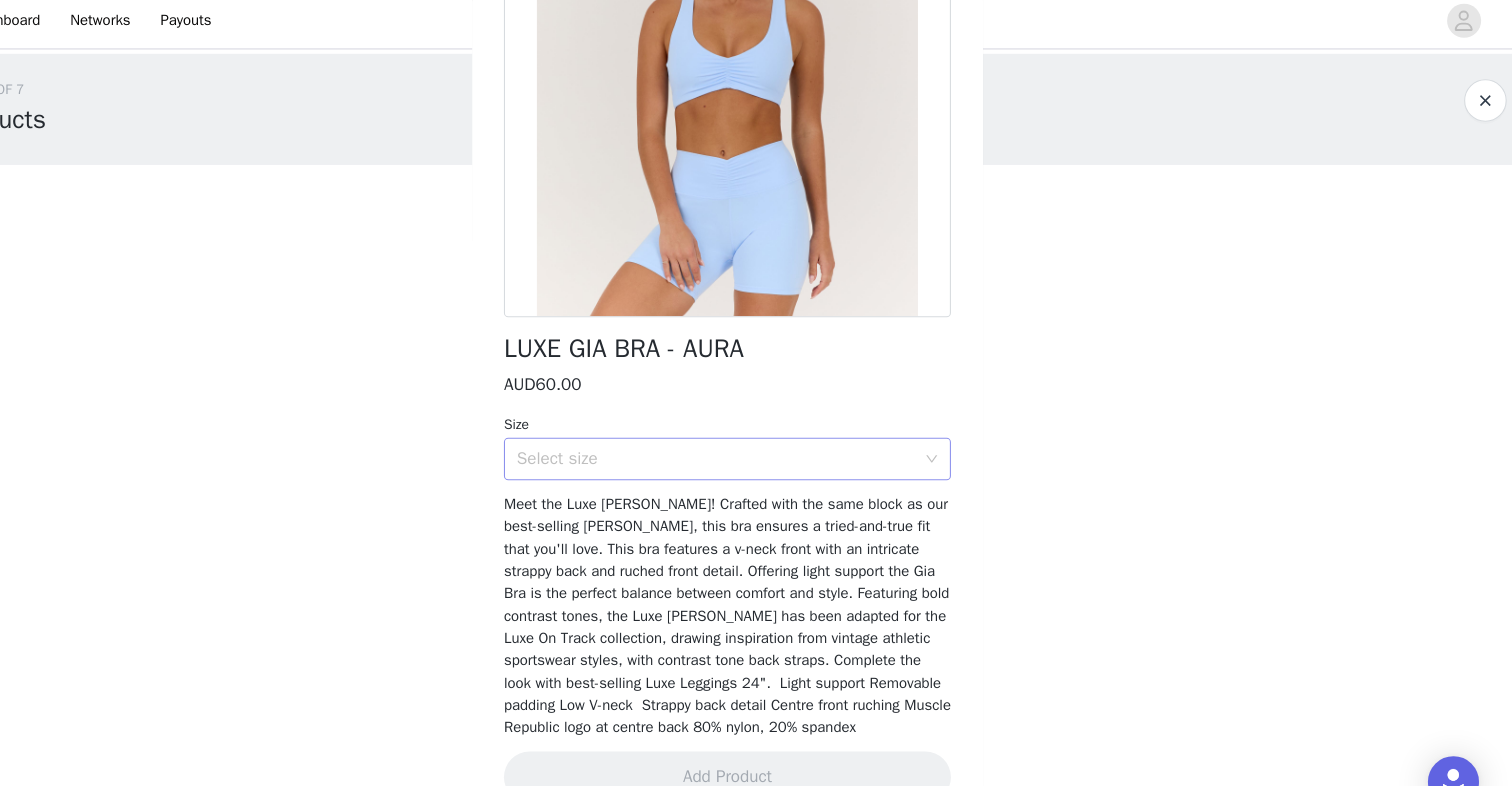 click on "Select size" at bounding box center [756, 439] 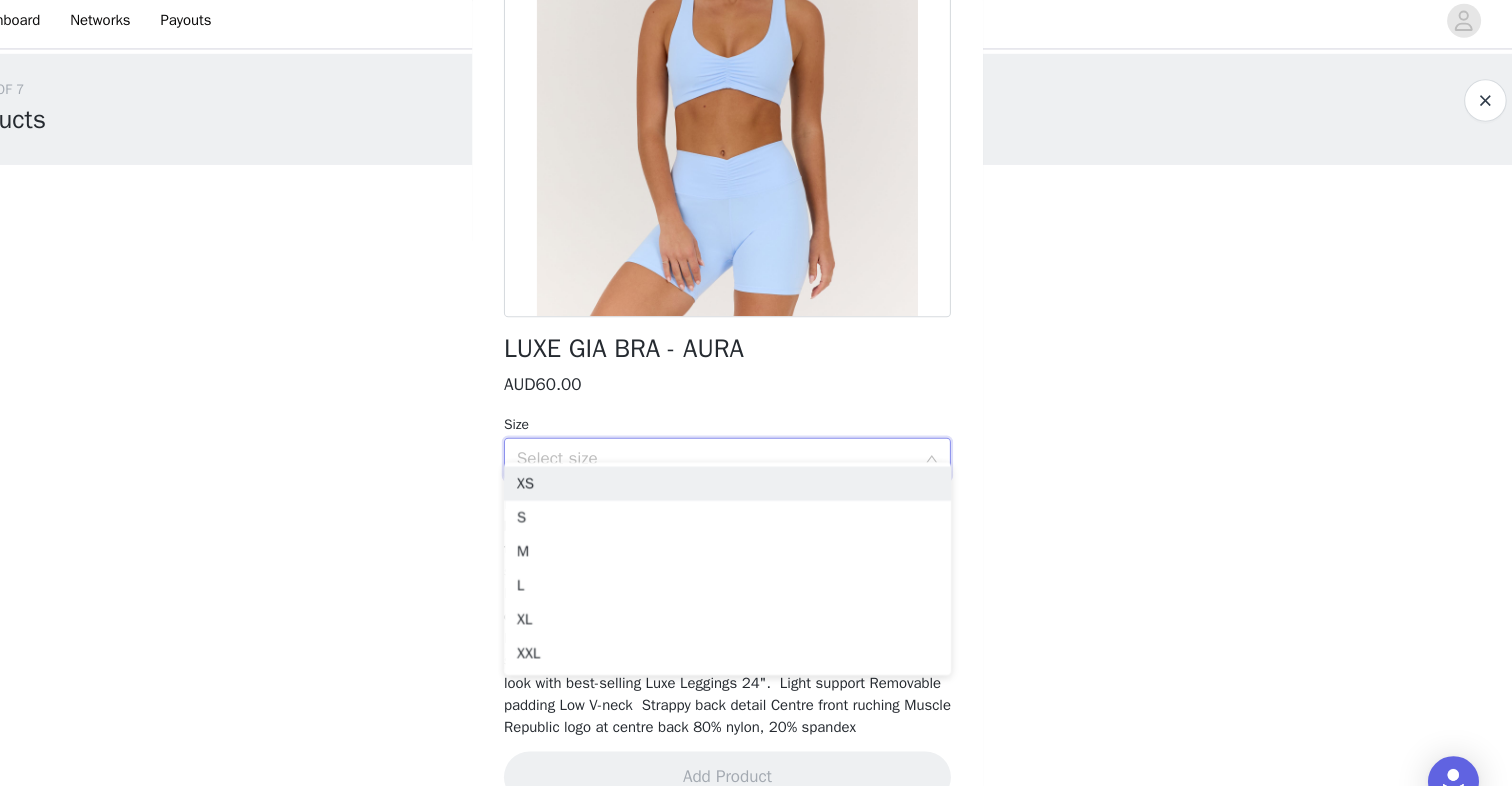click on "Select size" at bounding box center (745, 439) 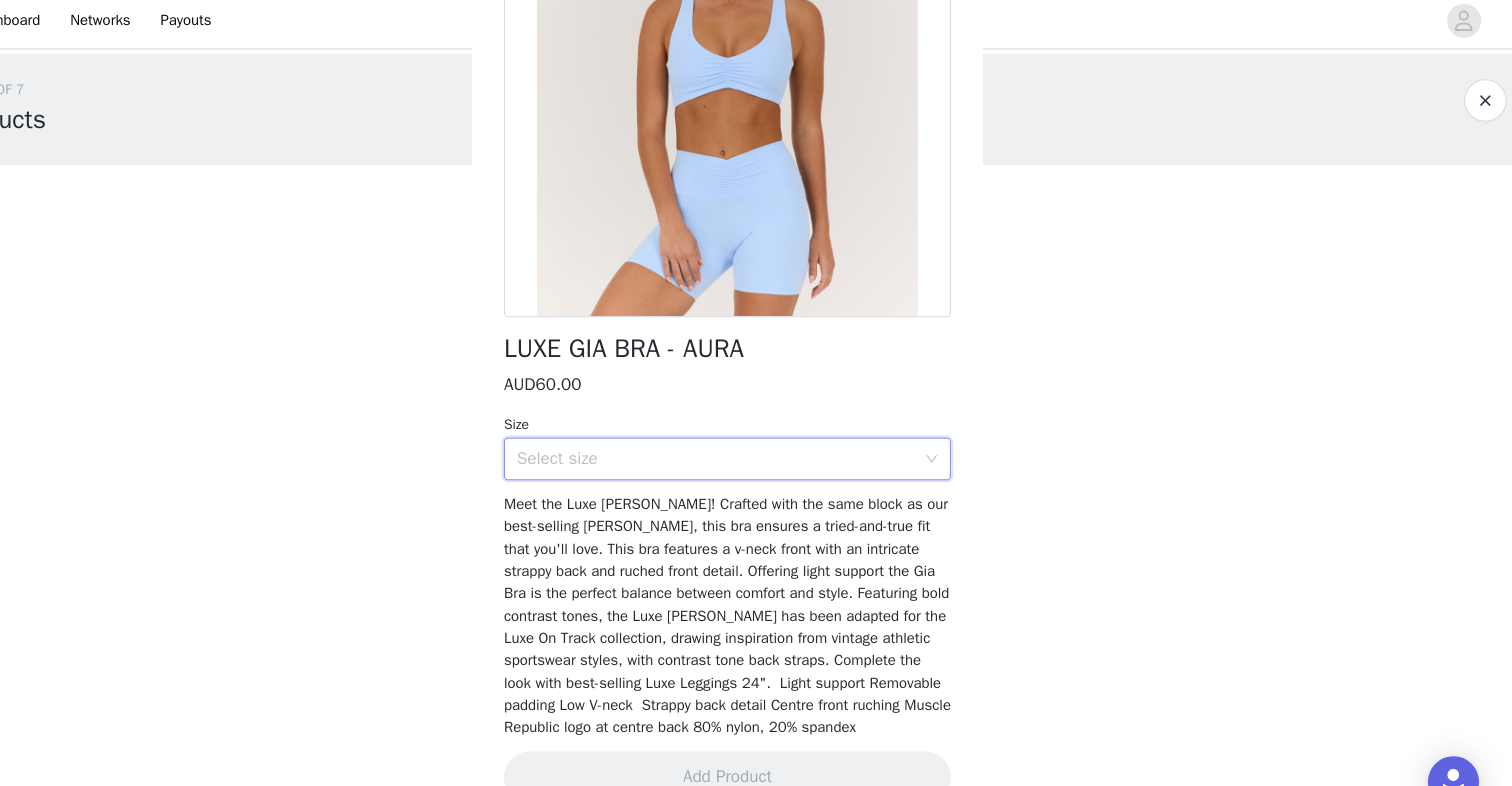 click on "Select size" at bounding box center [745, 439] 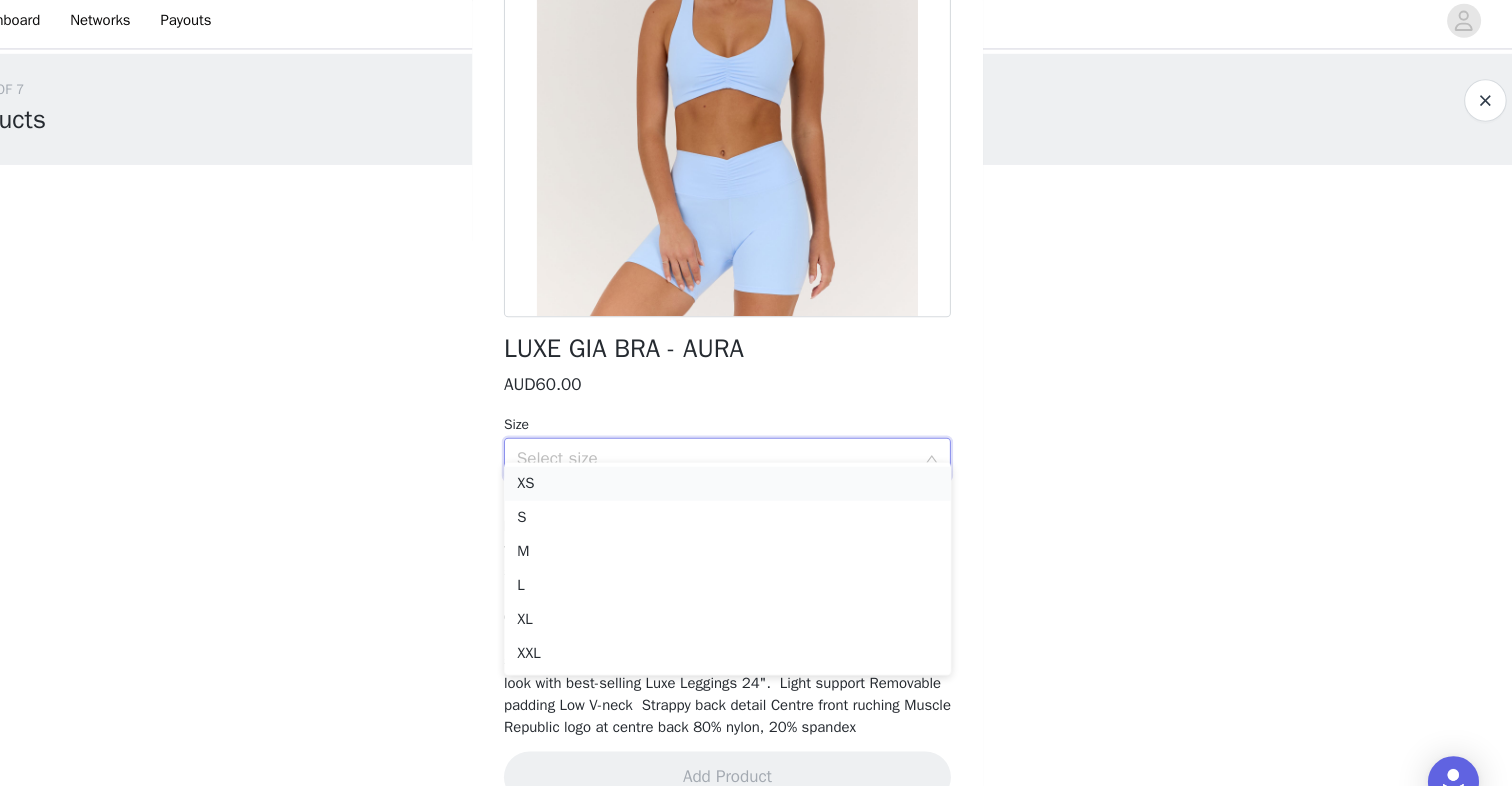 click on "XS" at bounding box center [756, 462] 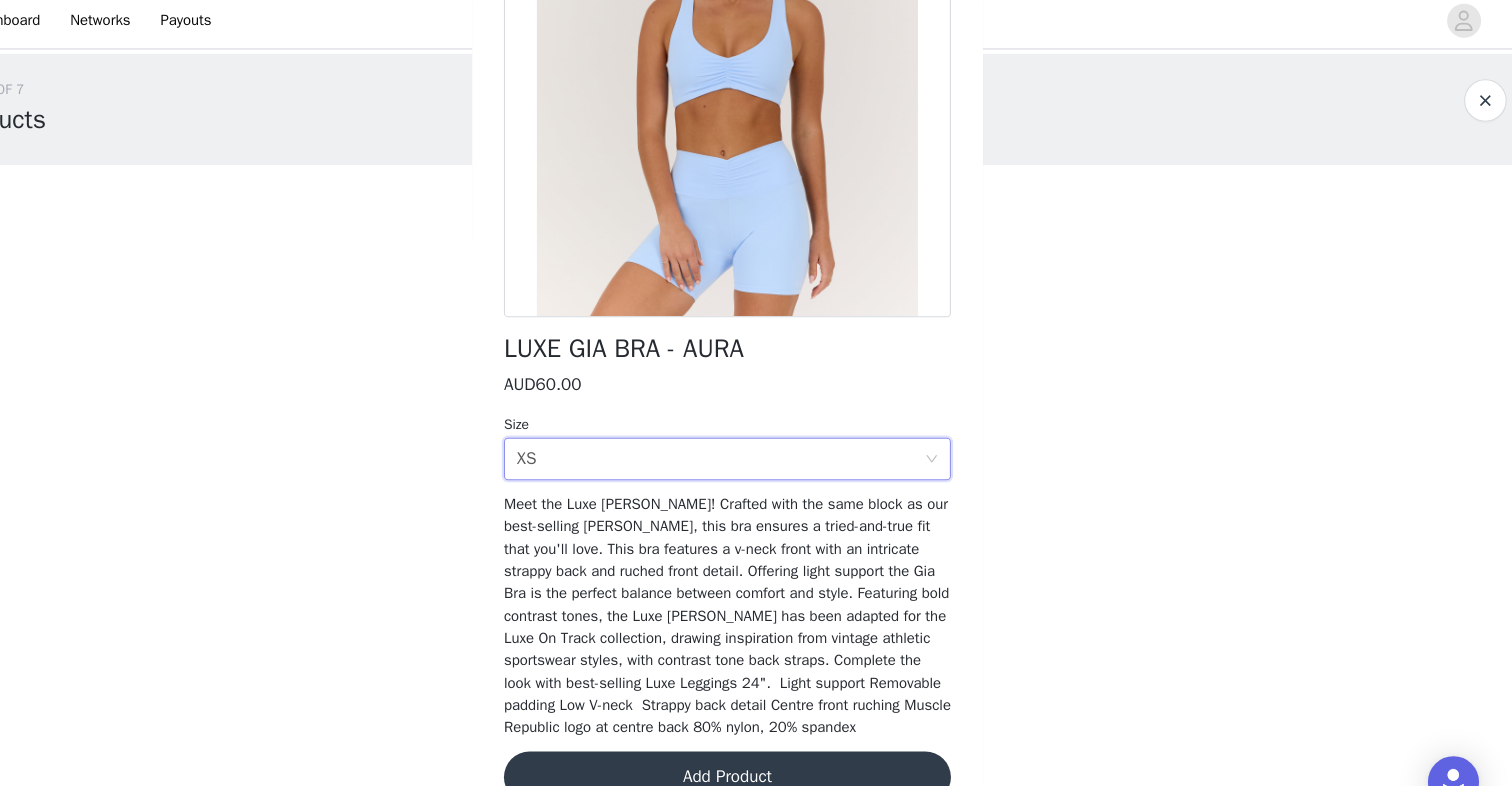 scroll, scrollTop: 264, scrollLeft: 0, axis: vertical 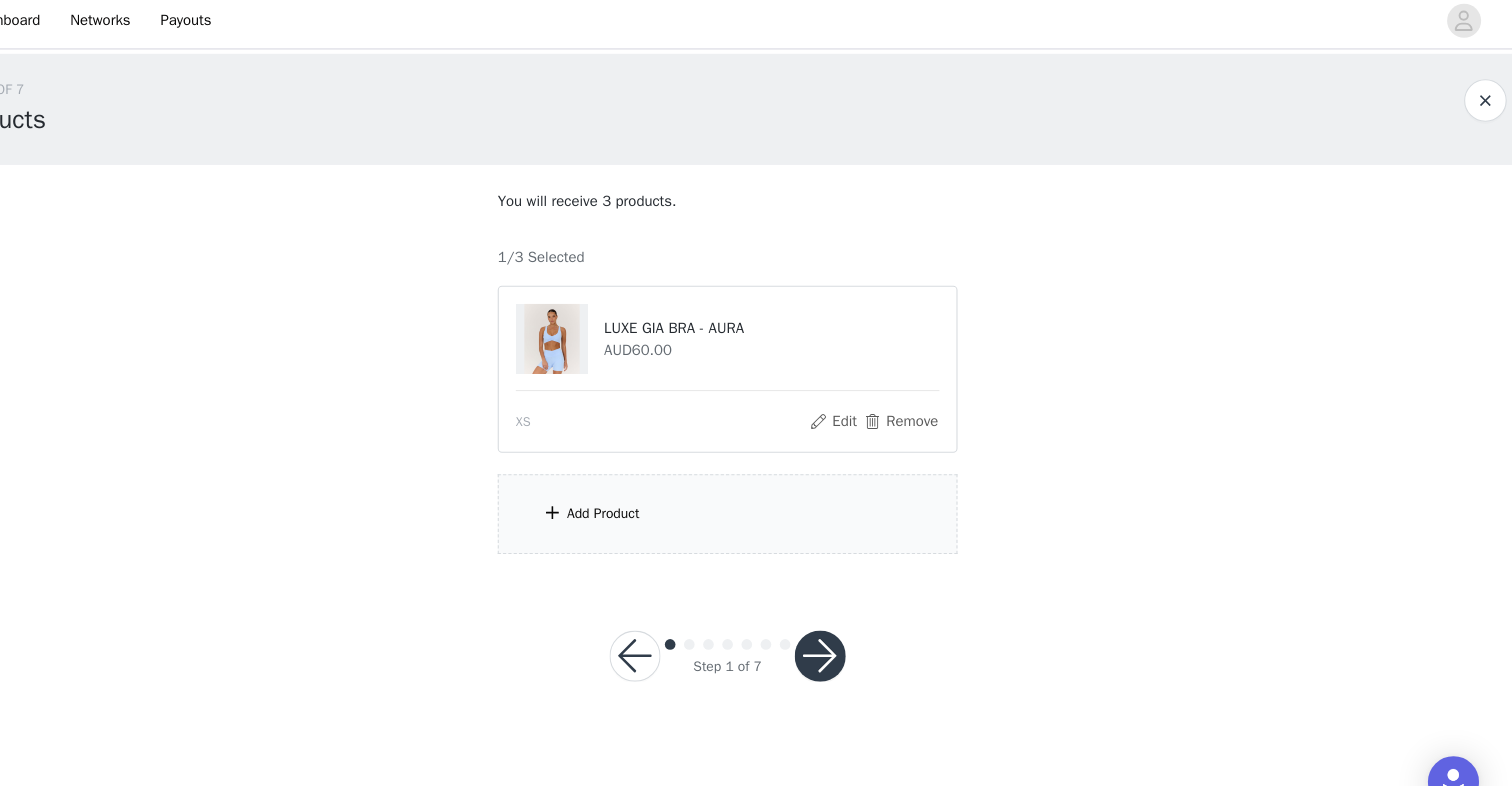 click on "Add Product" at bounding box center (756, 490) 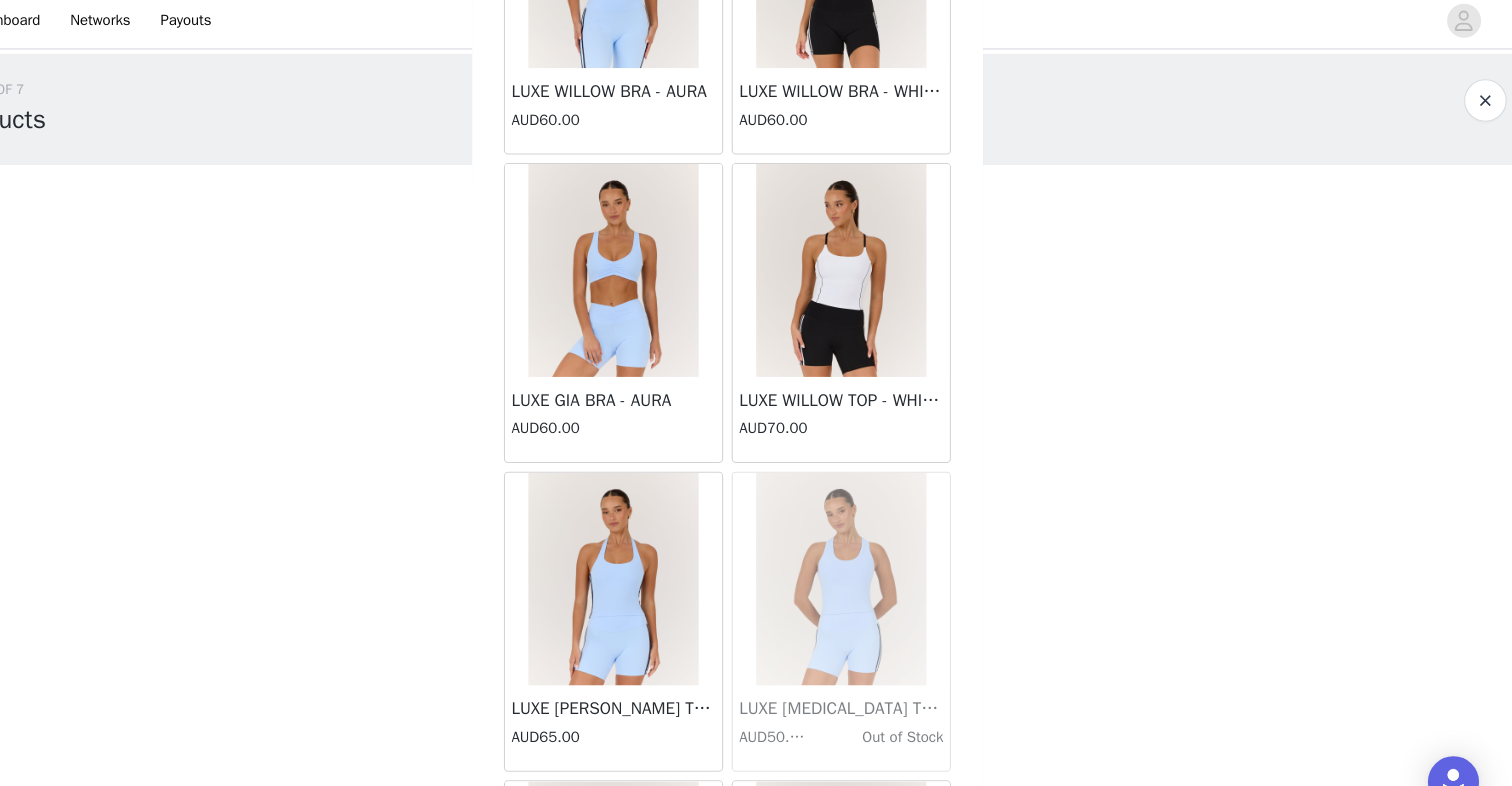 scroll, scrollTop: 1986, scrollLeft: 0, axis: vertical 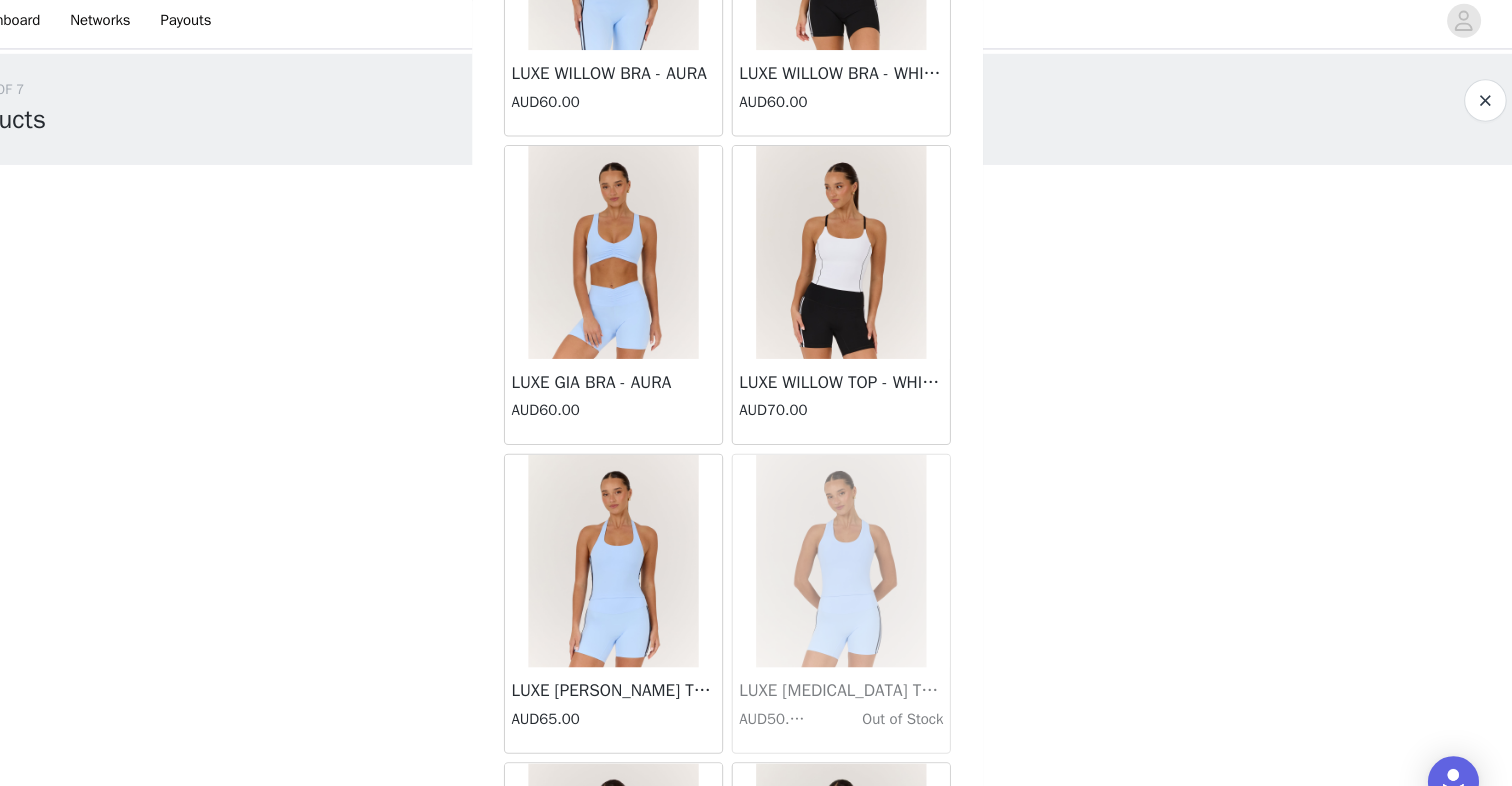 click at bounding box center (649, 245) 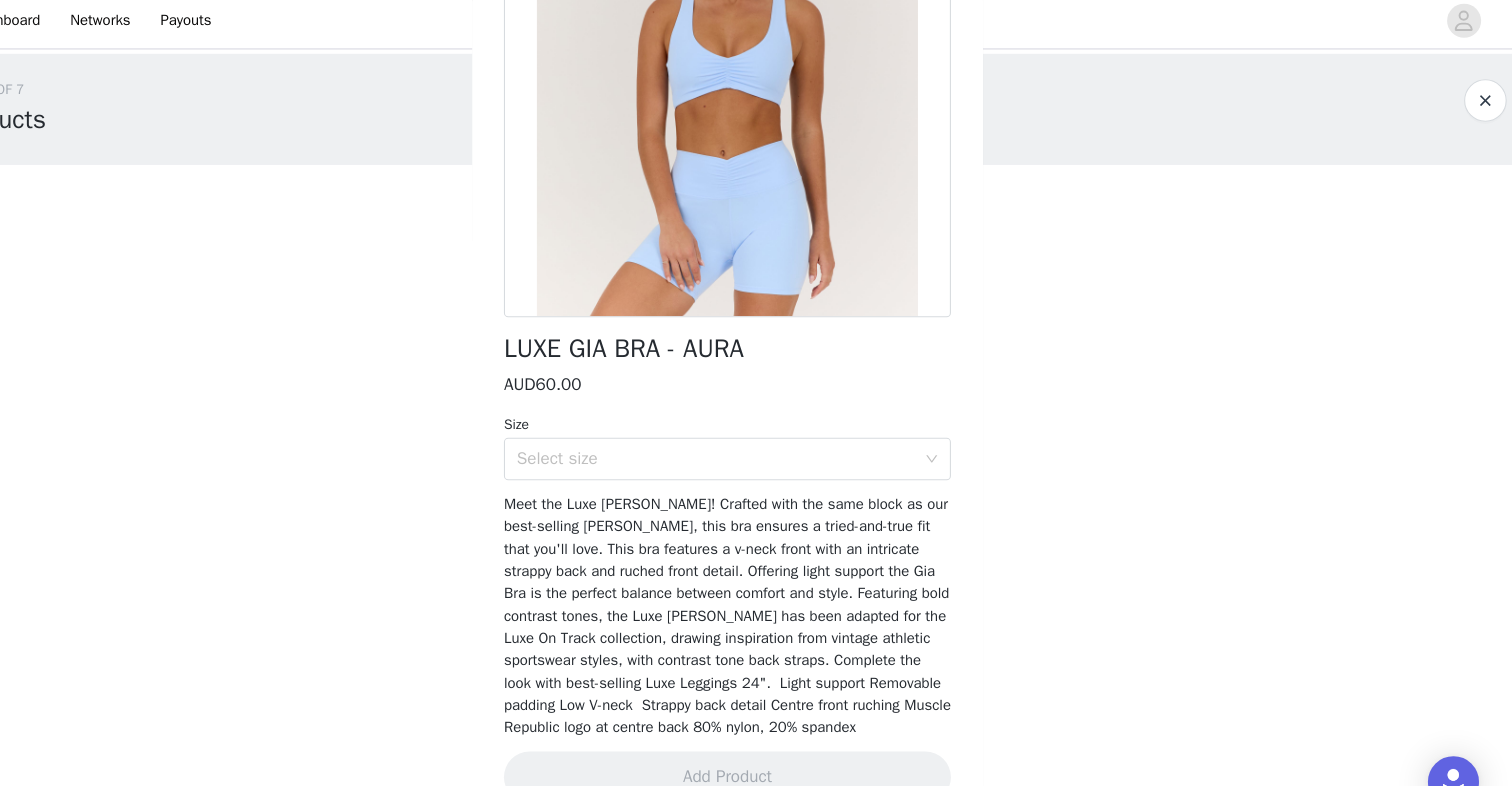 scroll, scrollTop: 264, scrollLeft: 0, axis: vertical 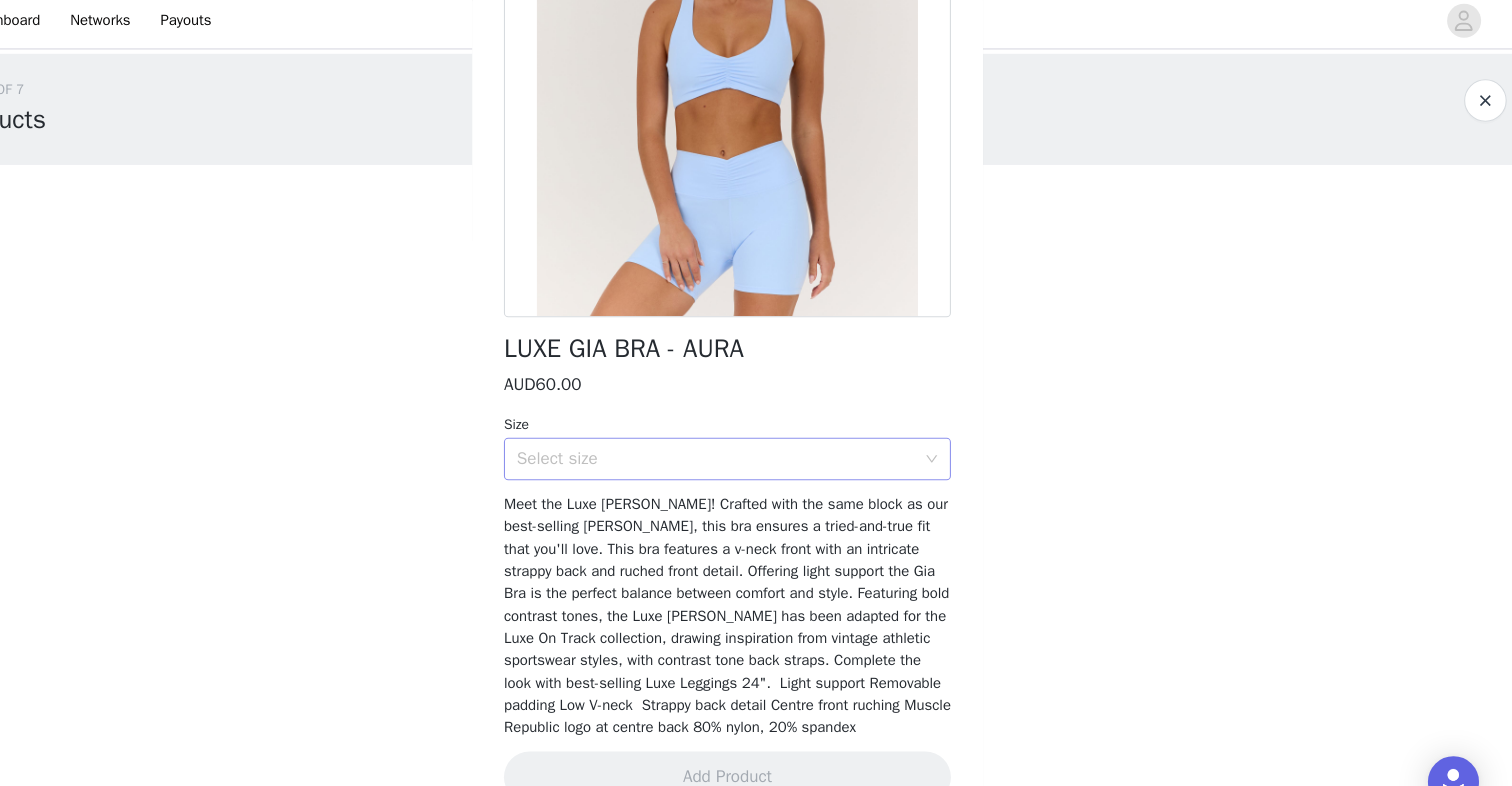 click on "Select size" at bounding box center [749, 439] 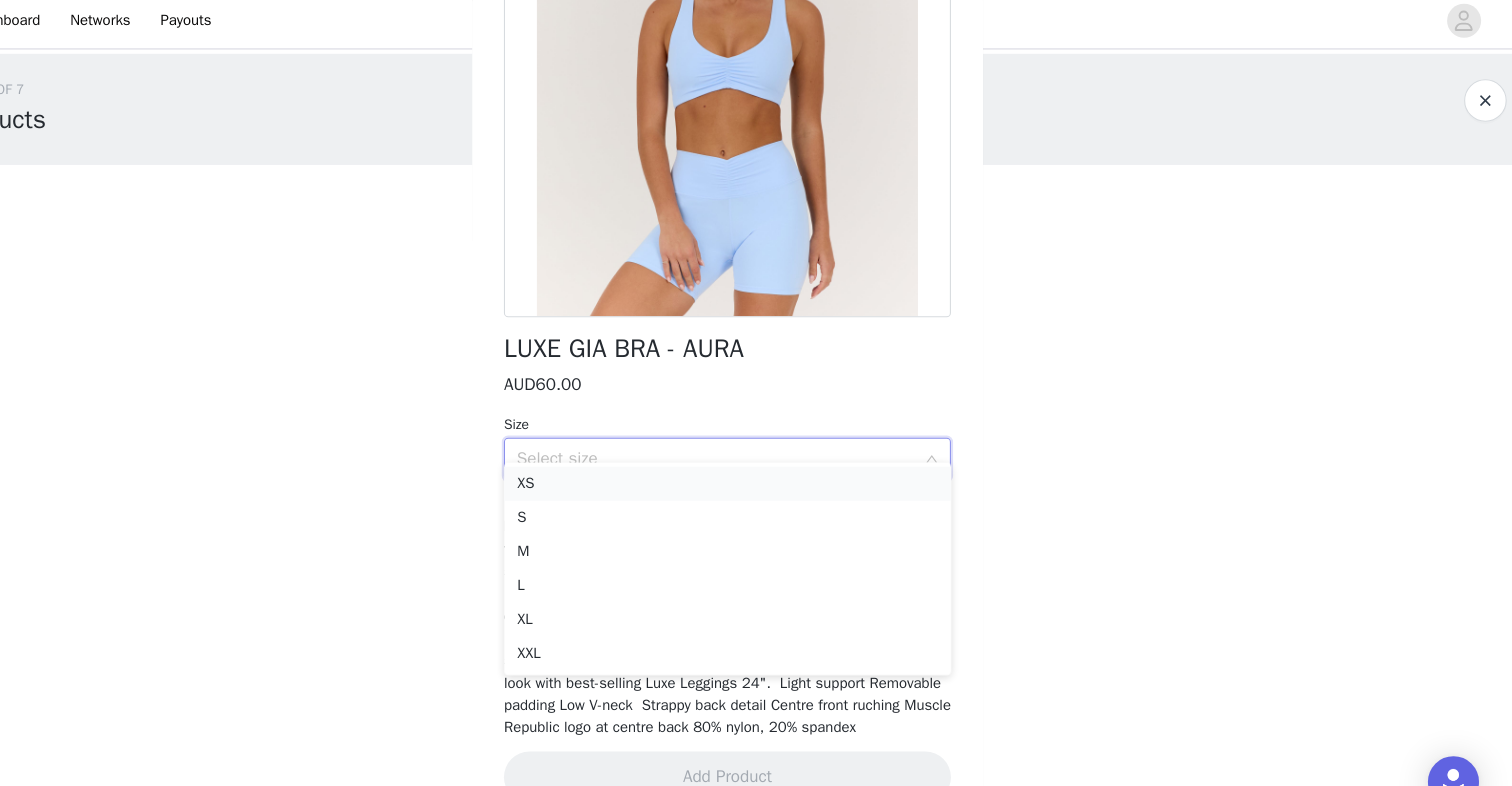 click on "XS" at bounding box center [756, 462] 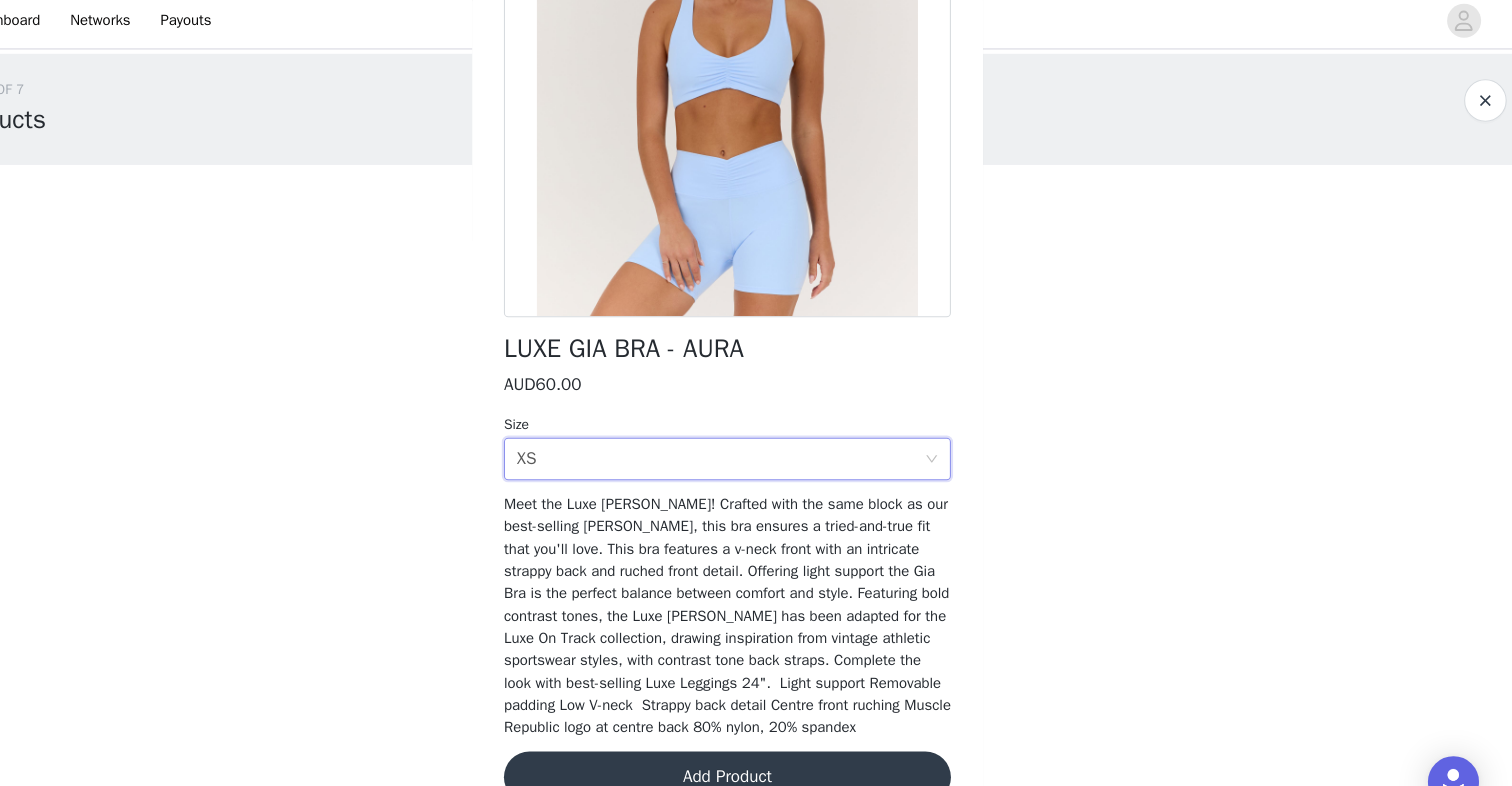 click on "Add Product" at bounding box center [756, 738] 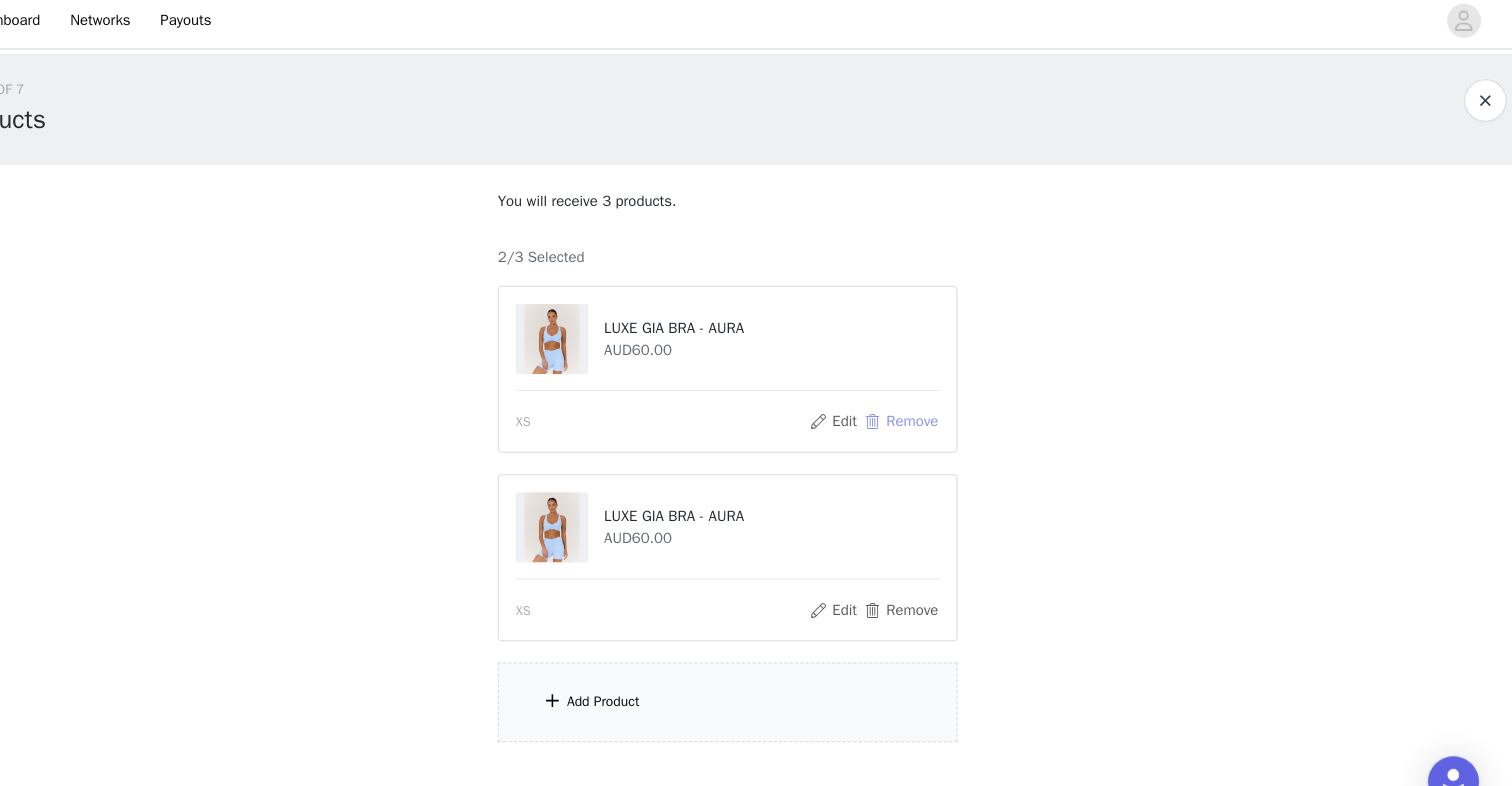 click on "Remove" at bounding box center (919, 404) 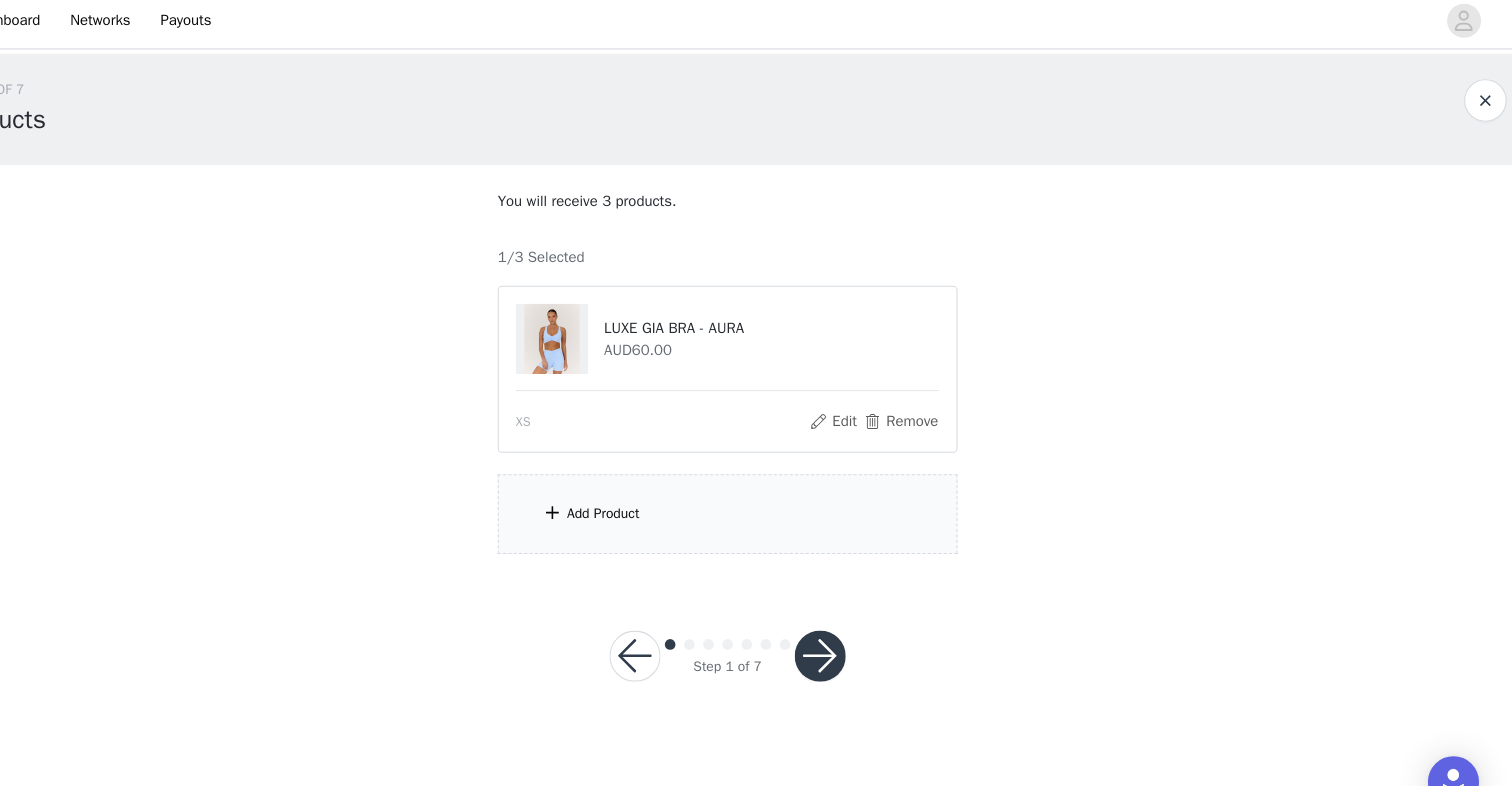 click on "Add Product" at bounding box center [756, 490] 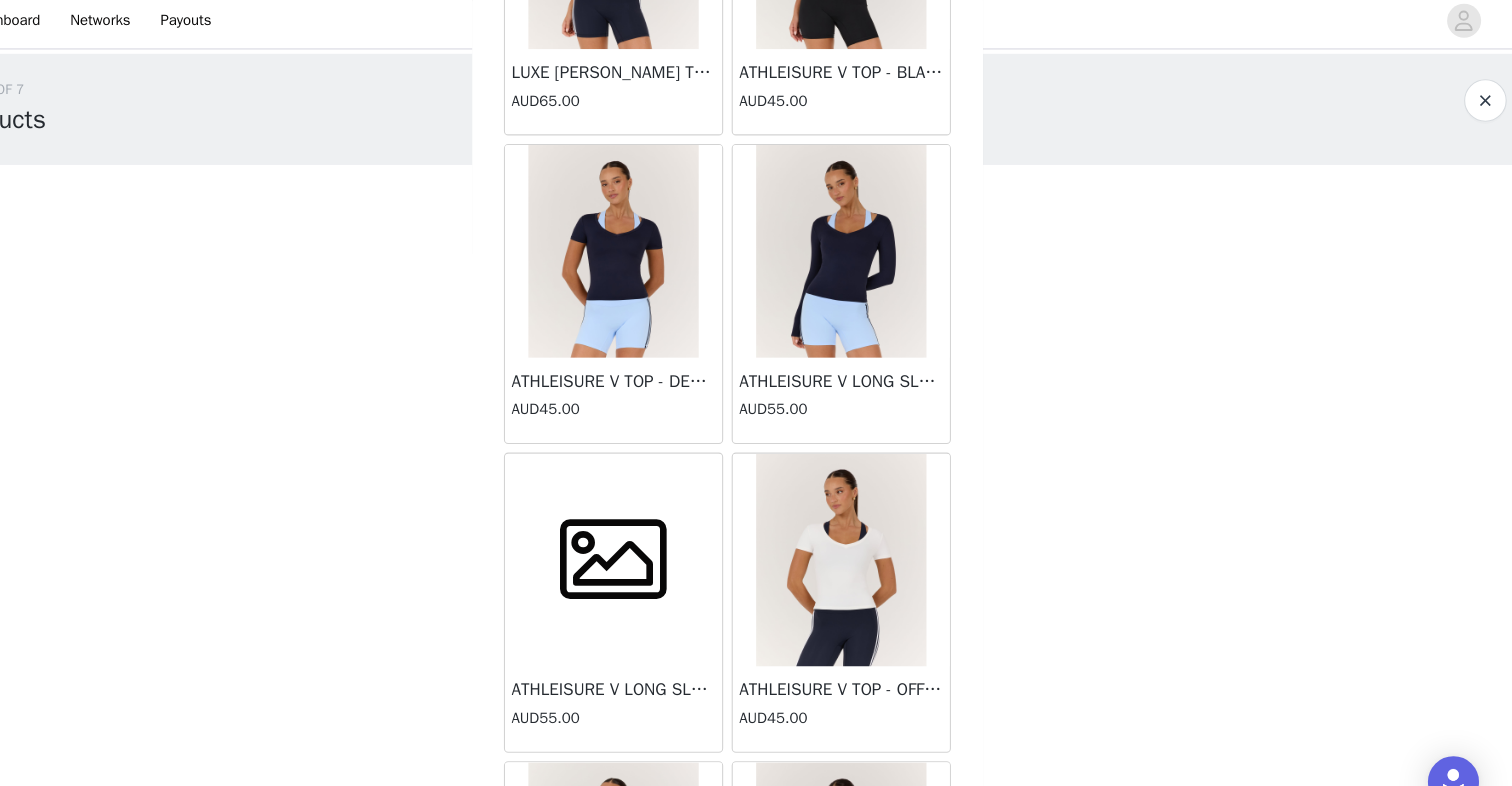 scroll, scrollTop: 2884, scrollLeft: 0, axis: vertical 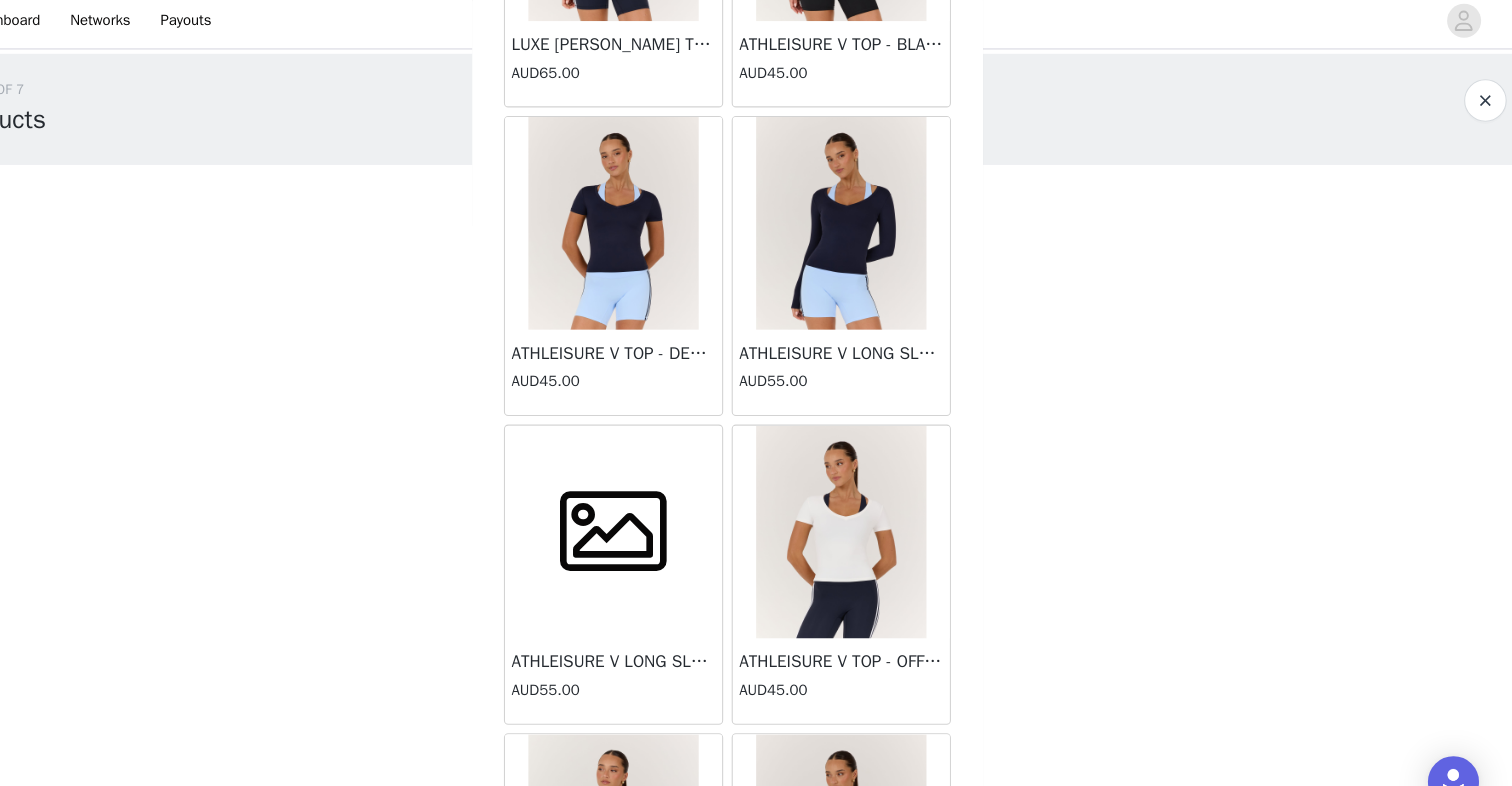 click at bounding box center (863, 217) 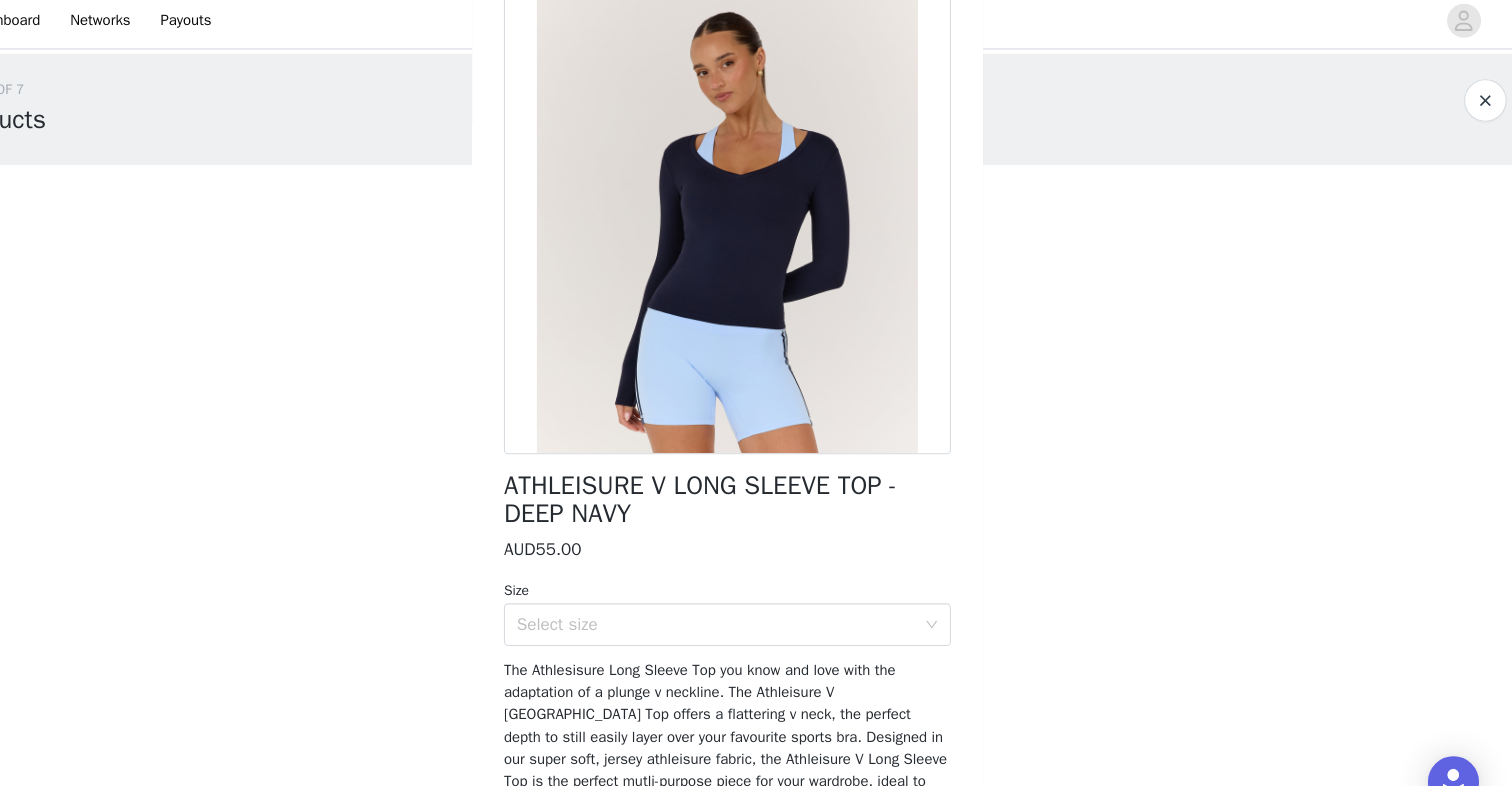 scroll, scrollTop: 59, scrollLeft: 0, axis: vertical 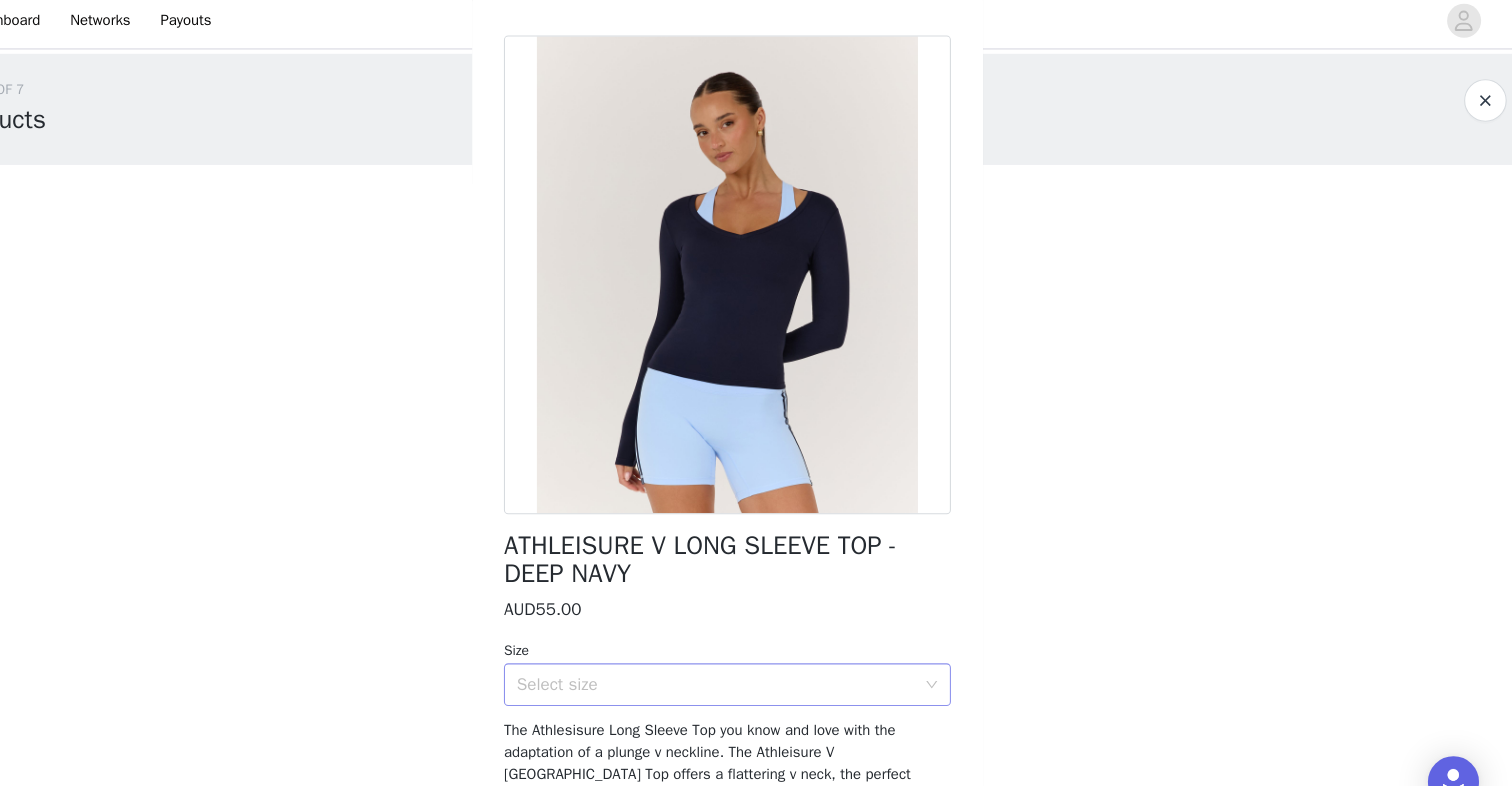 click on "Select size" at bounding box center [745, 651] 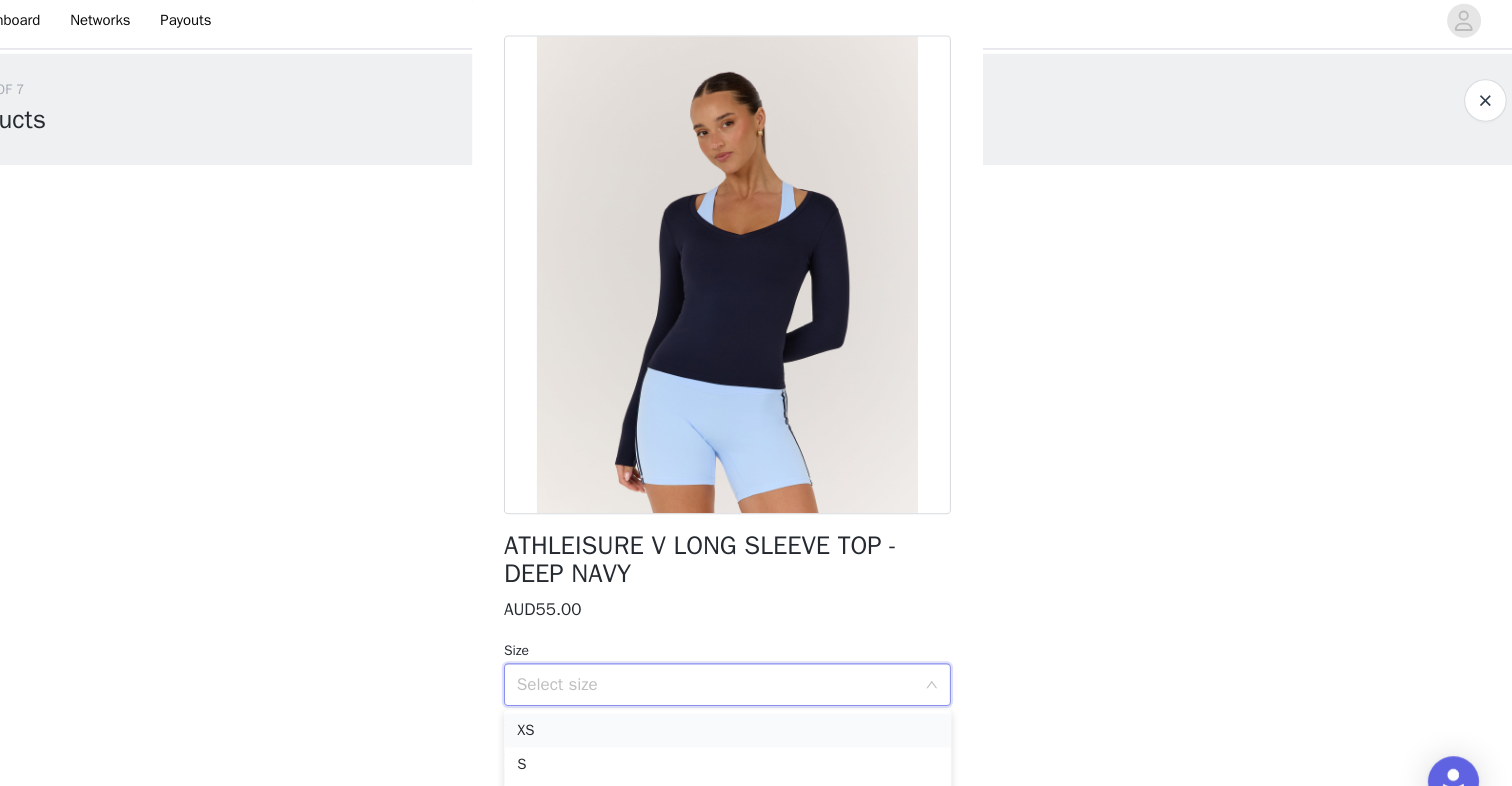 click on "XS" at bounding box center (756, 694) 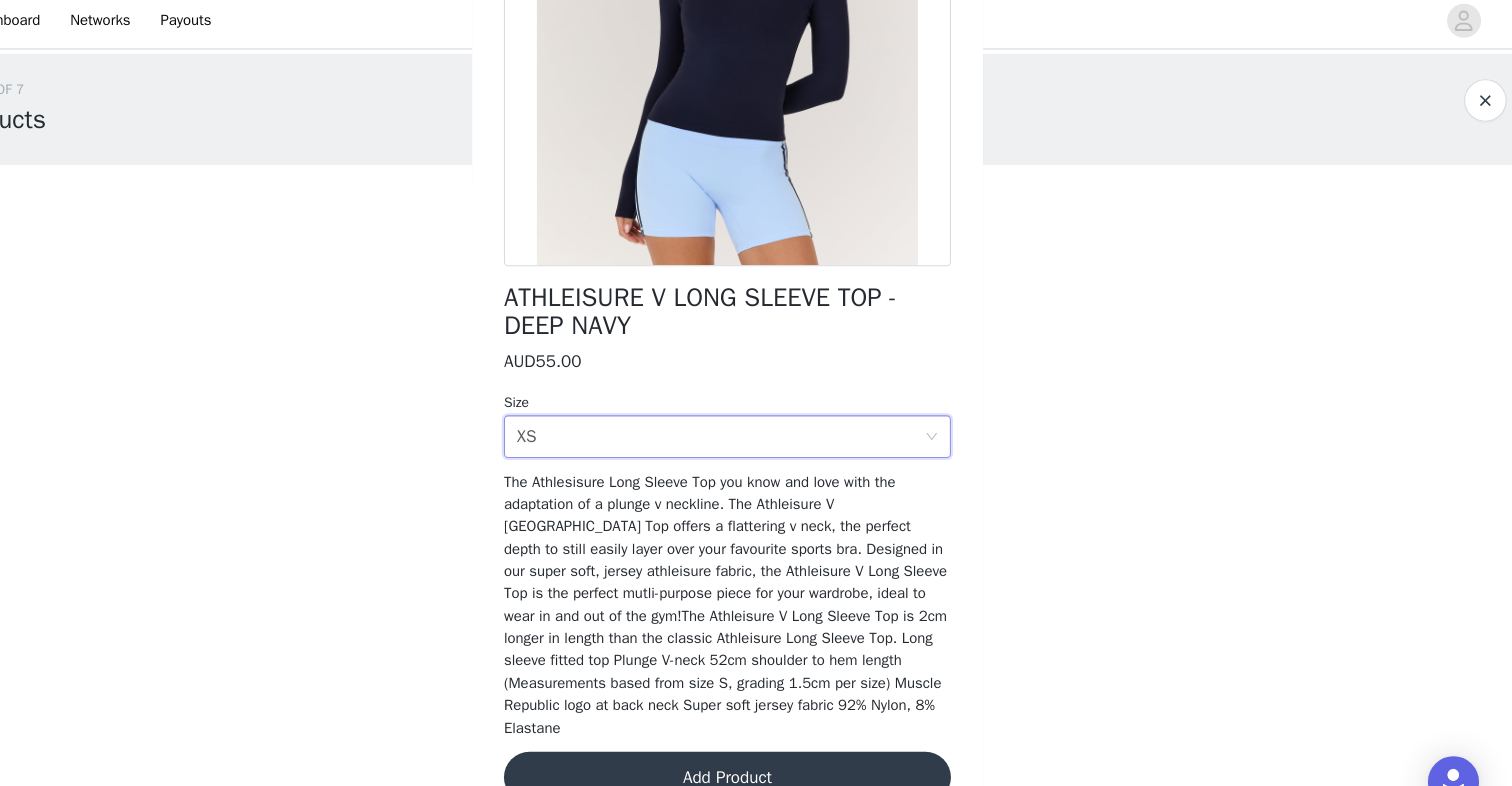 scroll, scrollTop: 291, scrollLeft: 0, axis: vertical 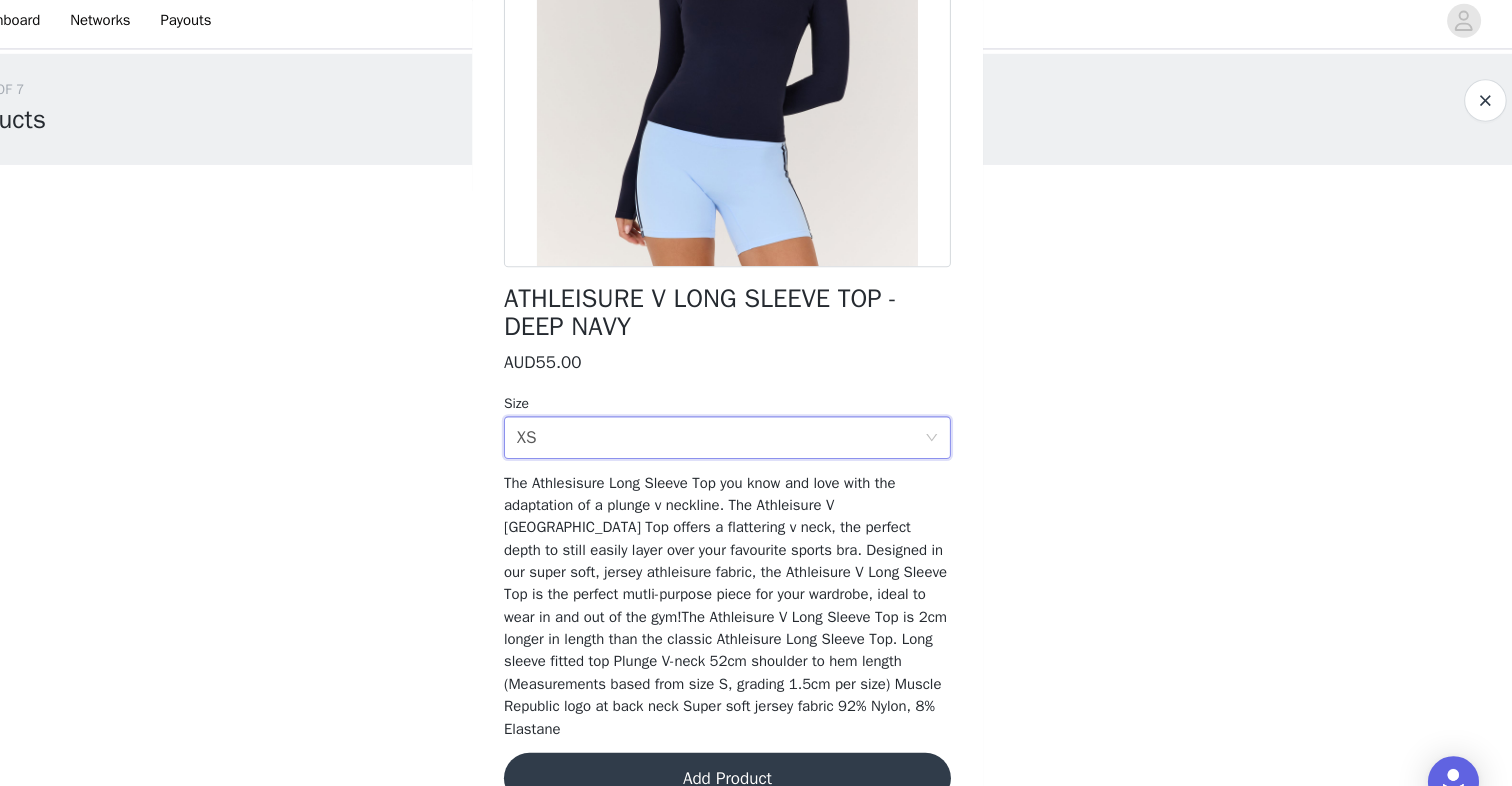 click on "Add Product" at bounding box center (756, 739) 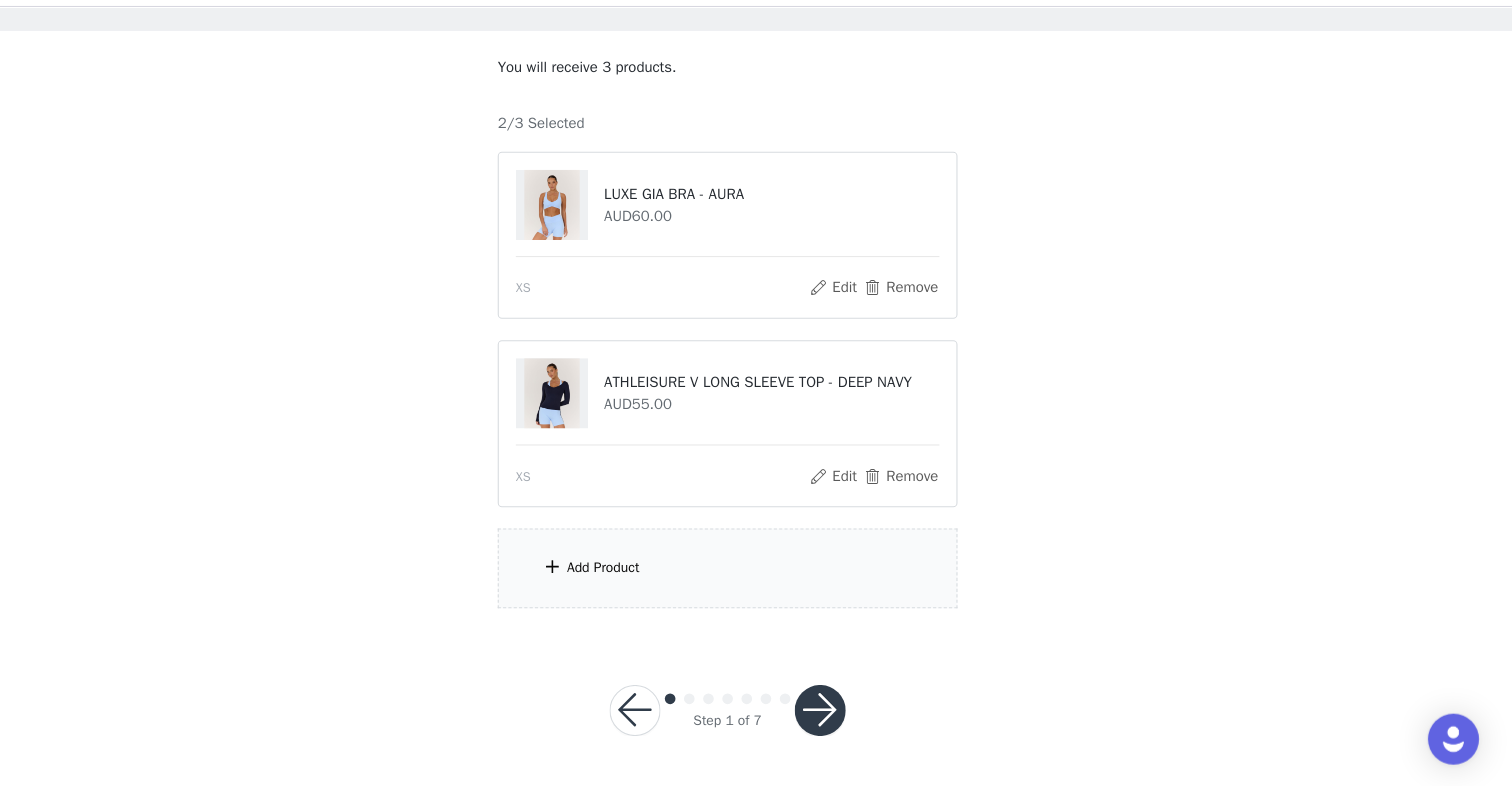 scroll, scrollTop: 86, scrollLeft: 0, axis: vertical 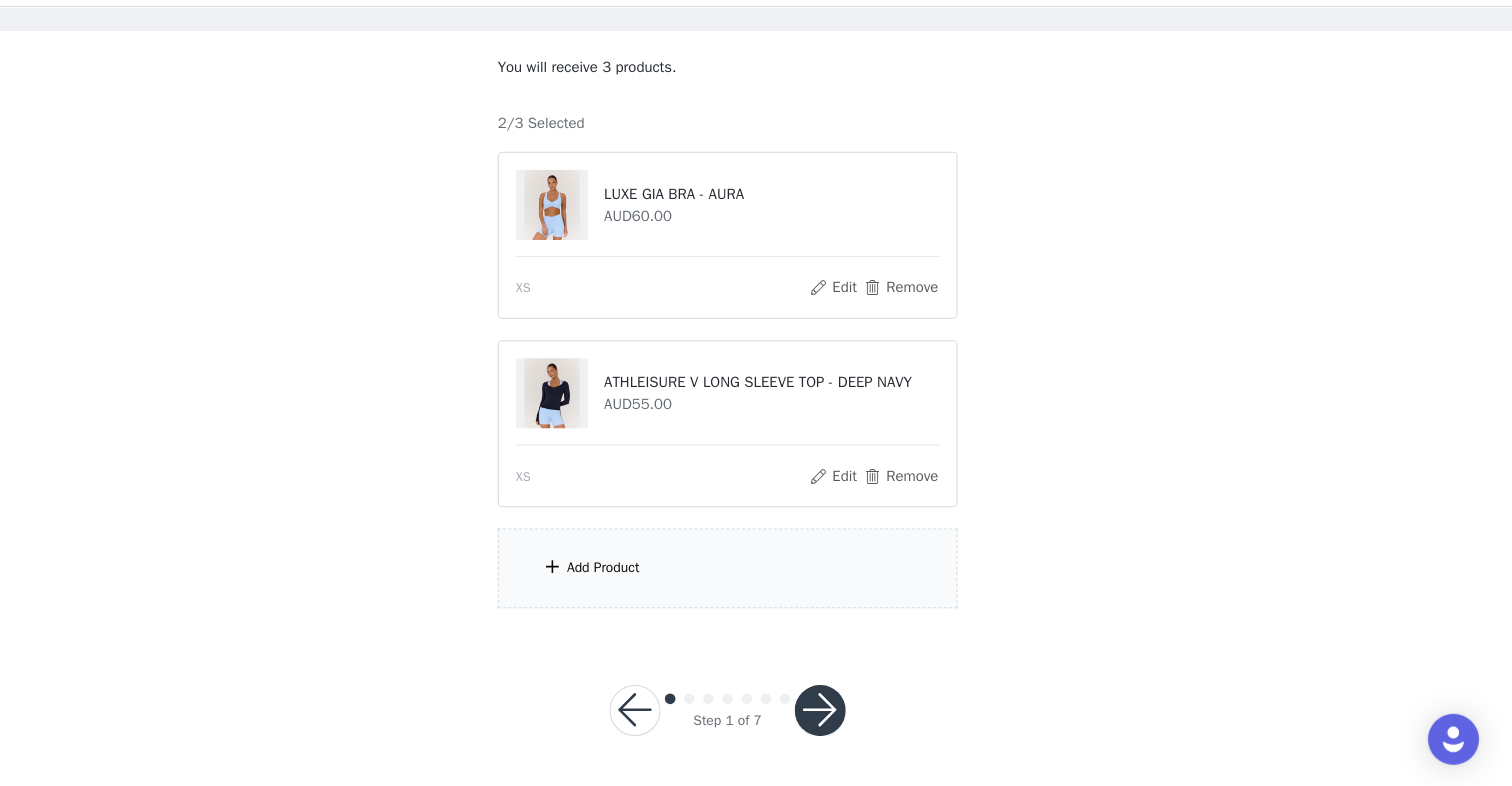 click on "You will receive 3 products.       2/3 Selected           LUXE GIA BRA - AURA     AUD60.00       XS       Edit   Remove     ATHLEISURE V LONG SLEEVE TOP - DEEP NAVY     AUD55.00       XS       Edit   Remove     Add Product" at bounding box center (756, 359) 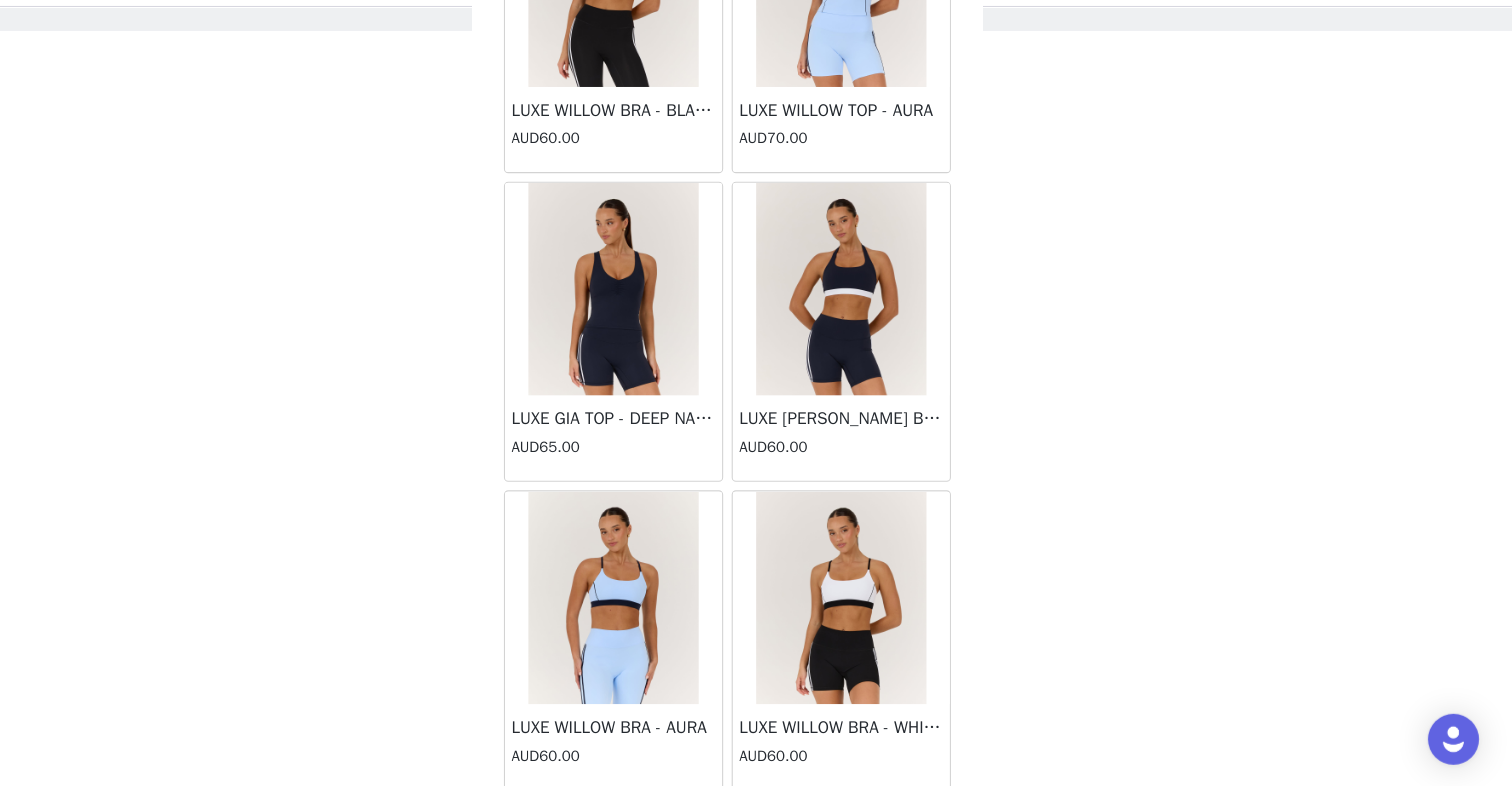 scroll, scrollTop: 1432, scrollLeft: 0, axis: vertical 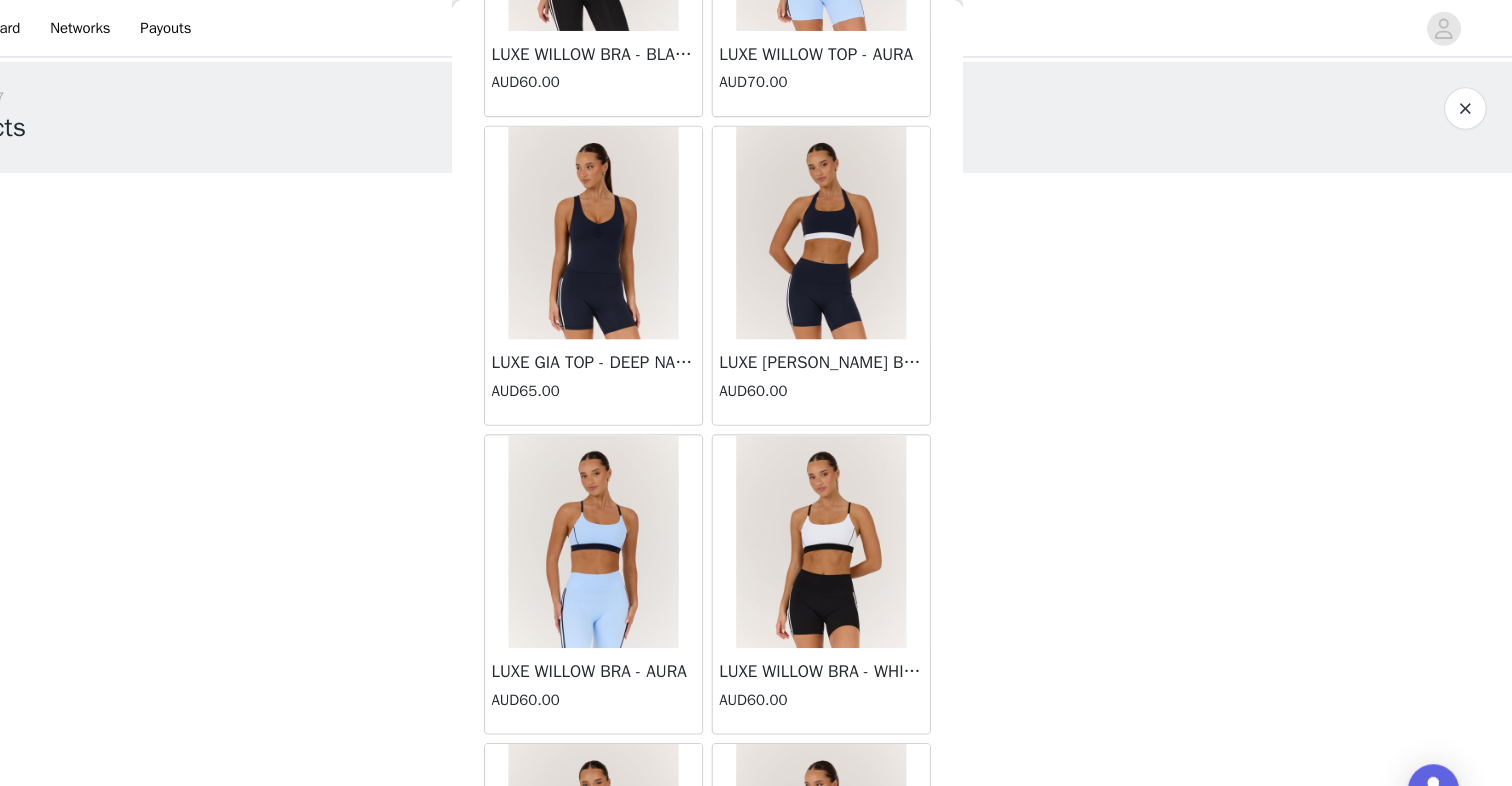 click on "STEP 1 OF 7
Products" at bounding box center (736, 110) 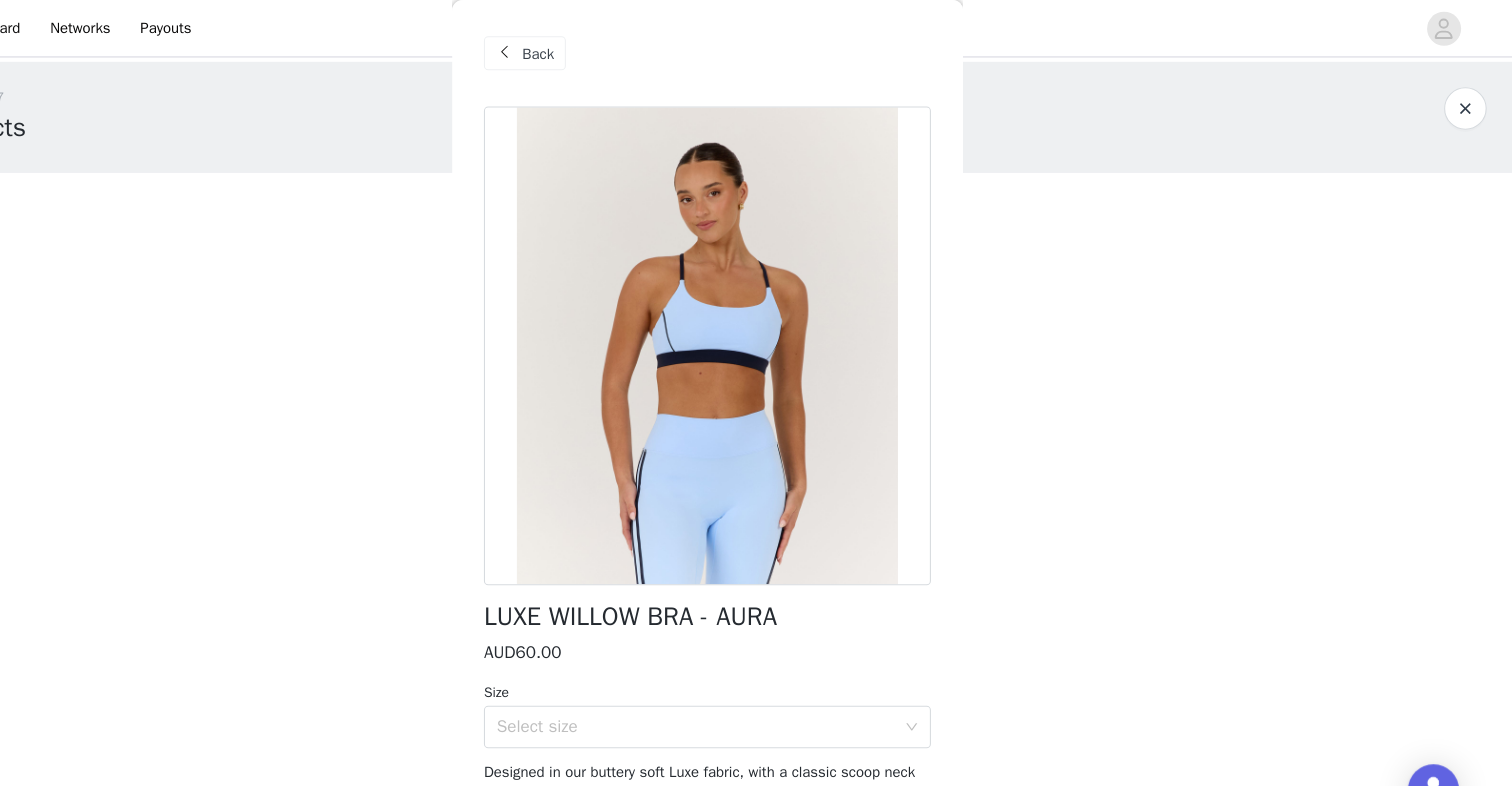 scroll, scrollTop: 0, scrollLeft: 0, axis: both 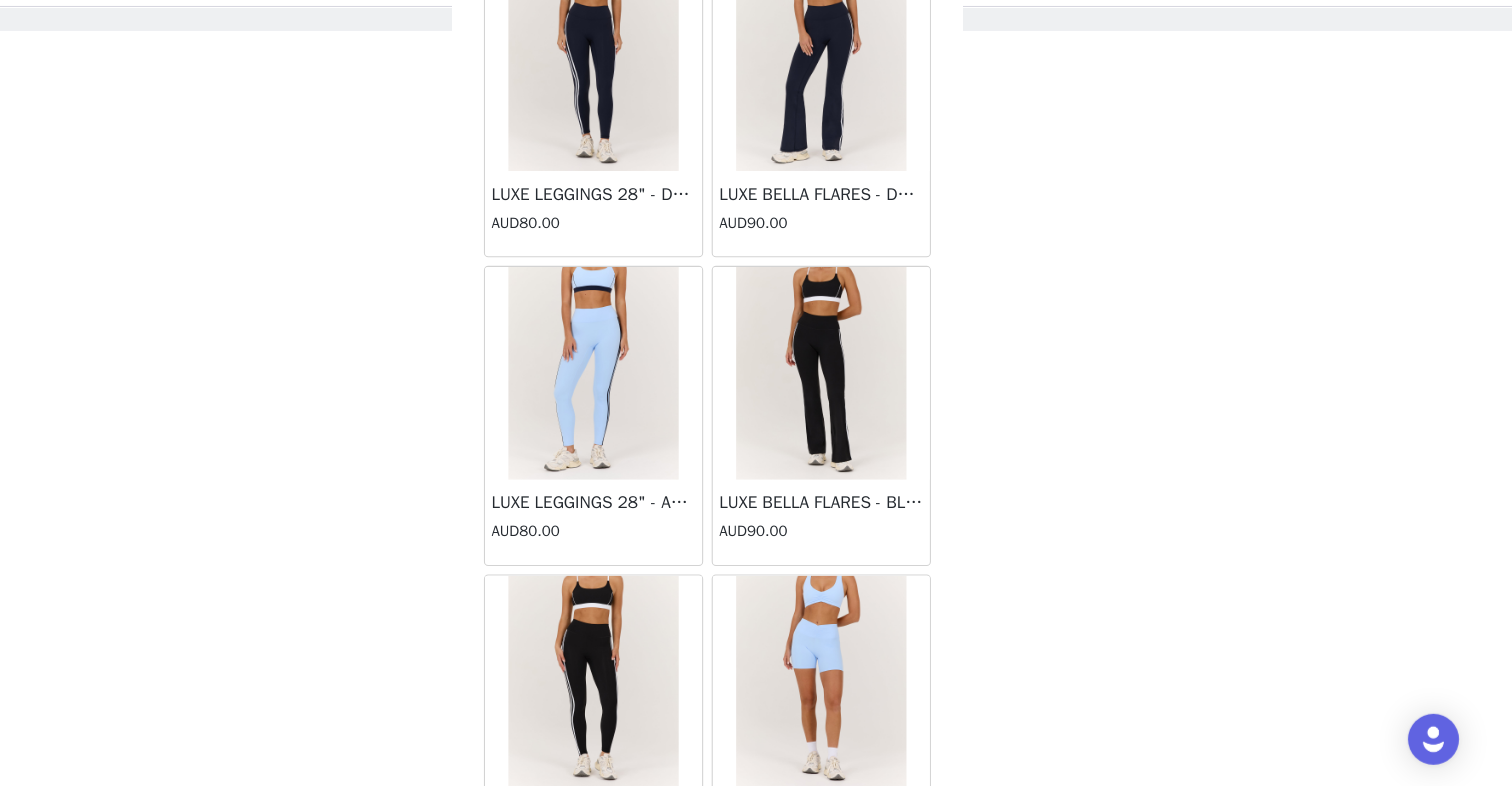 click at bounding box center [863, 688] 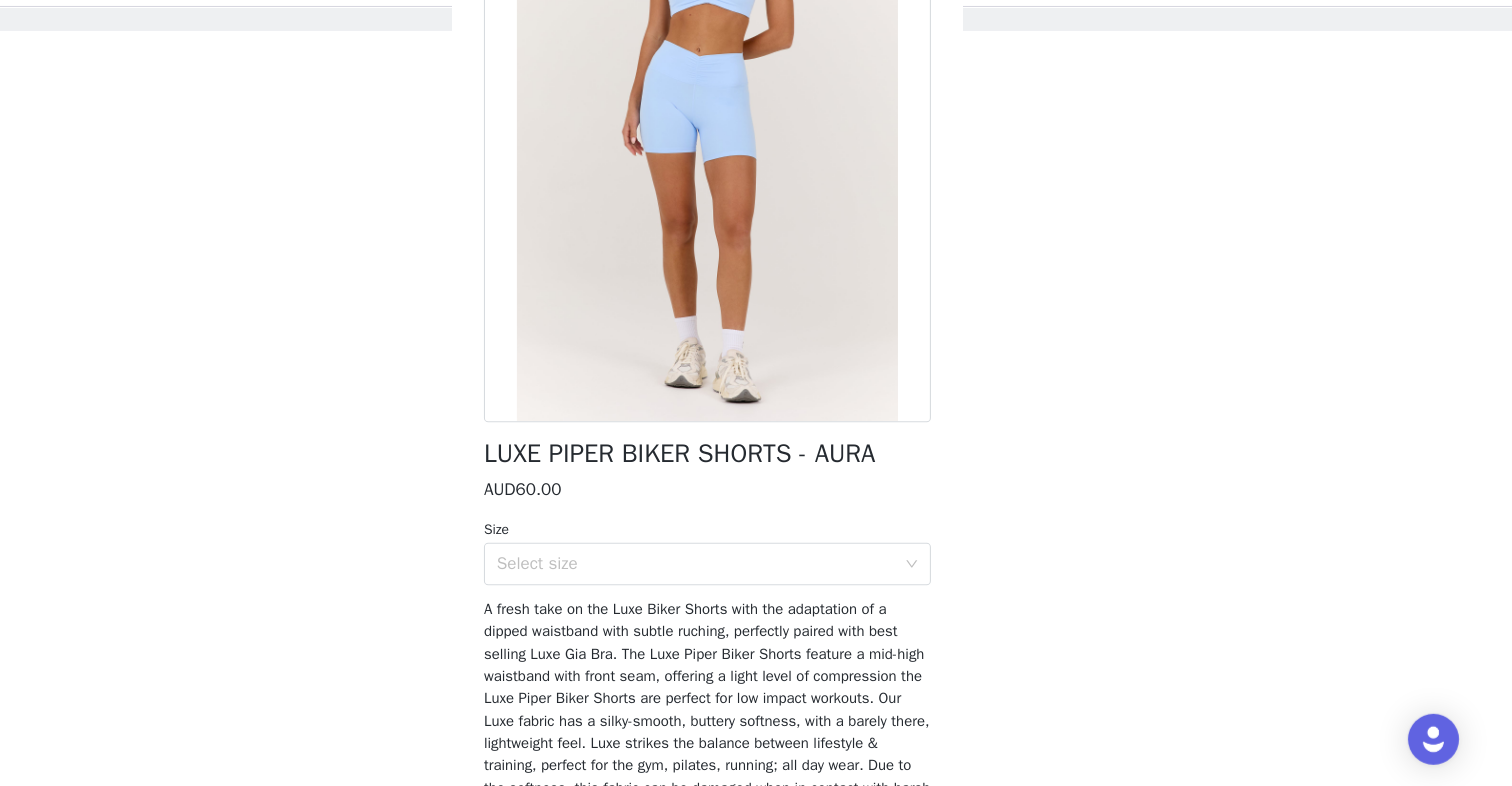 scroll, scrollTop: 101, scrollLeft: 0, axis: vertical 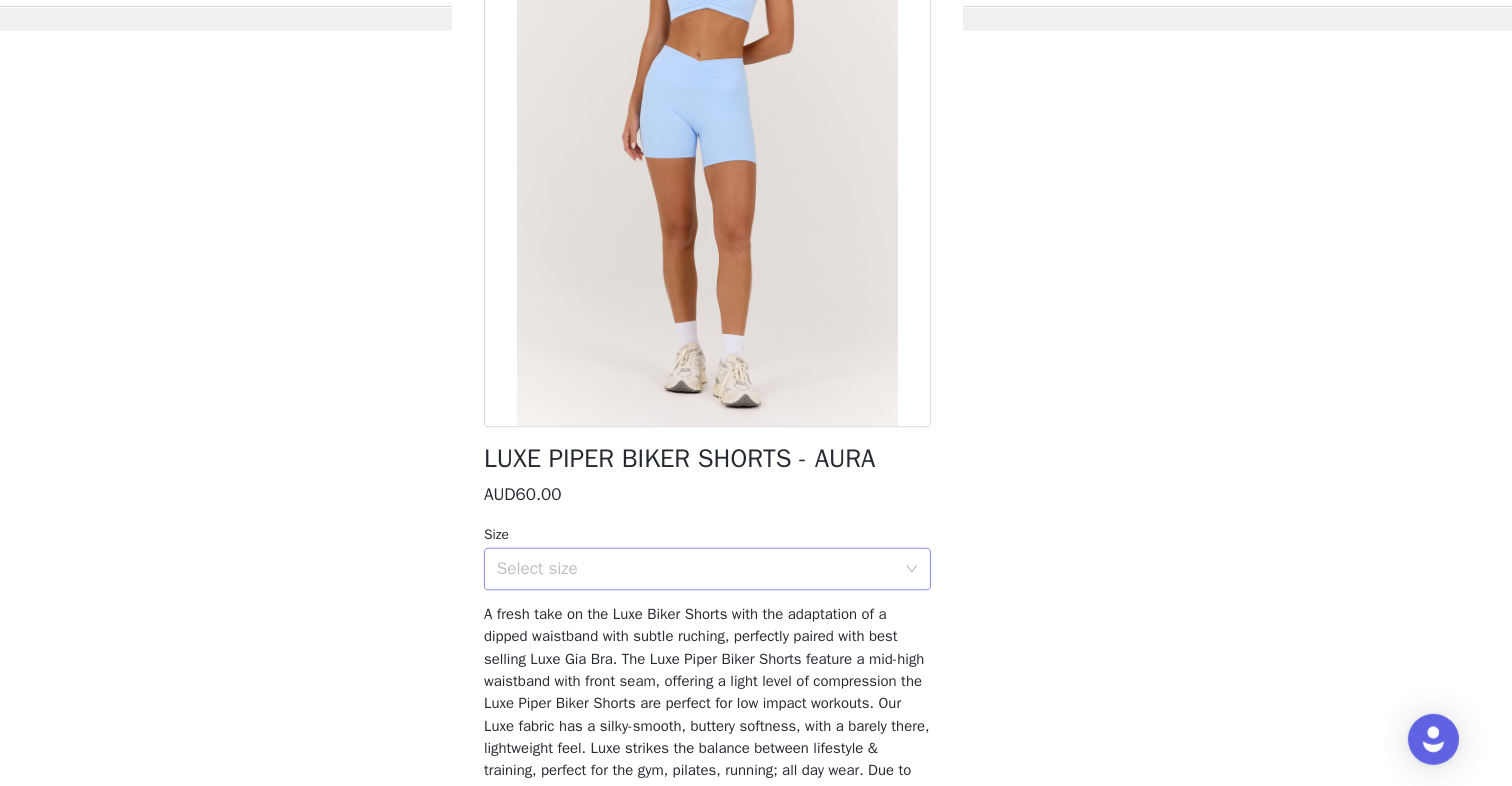 click on "Select size" at bounding box center [745, 582] 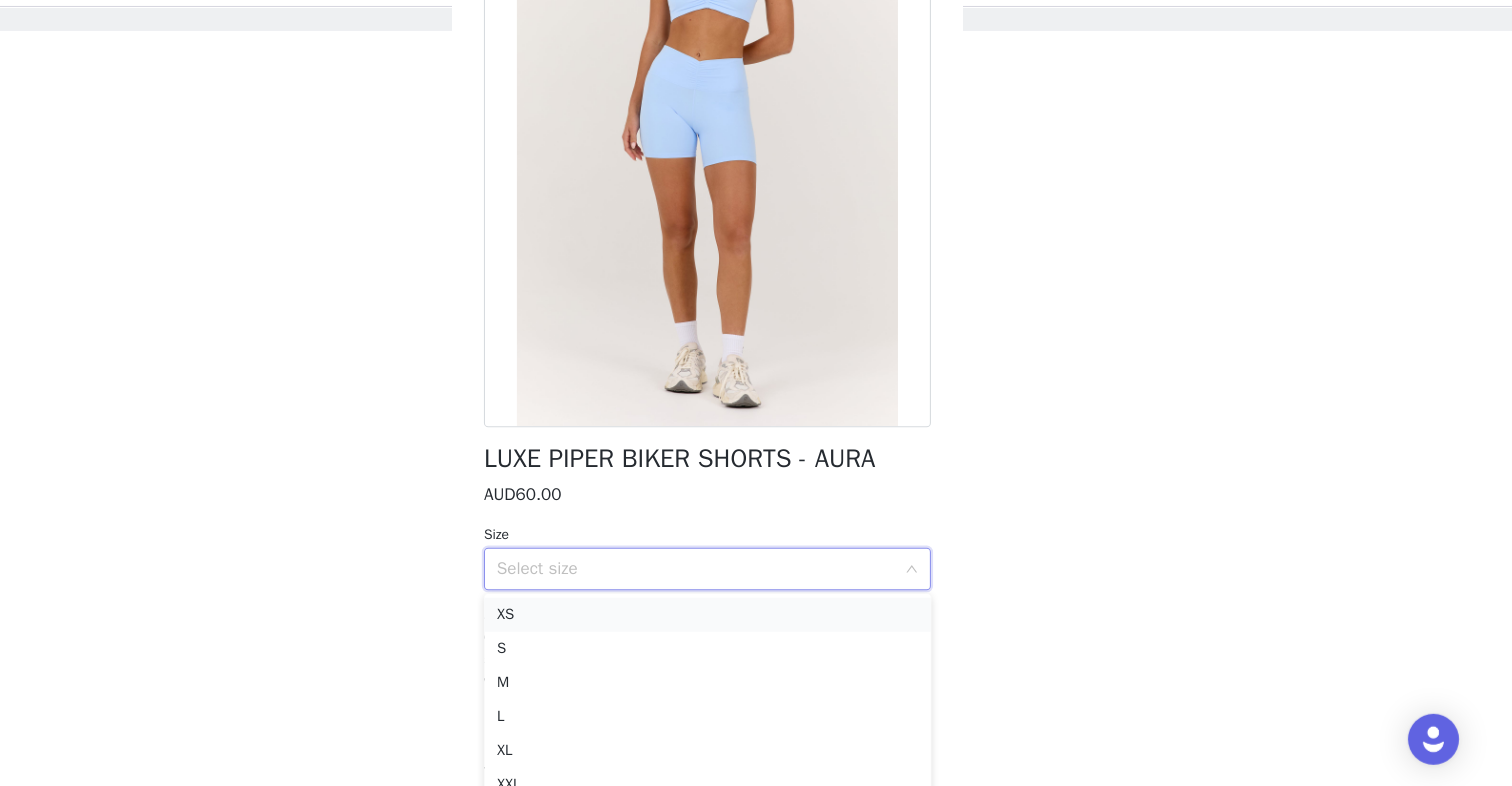 click on "XS" at bounding box center [756, 625] 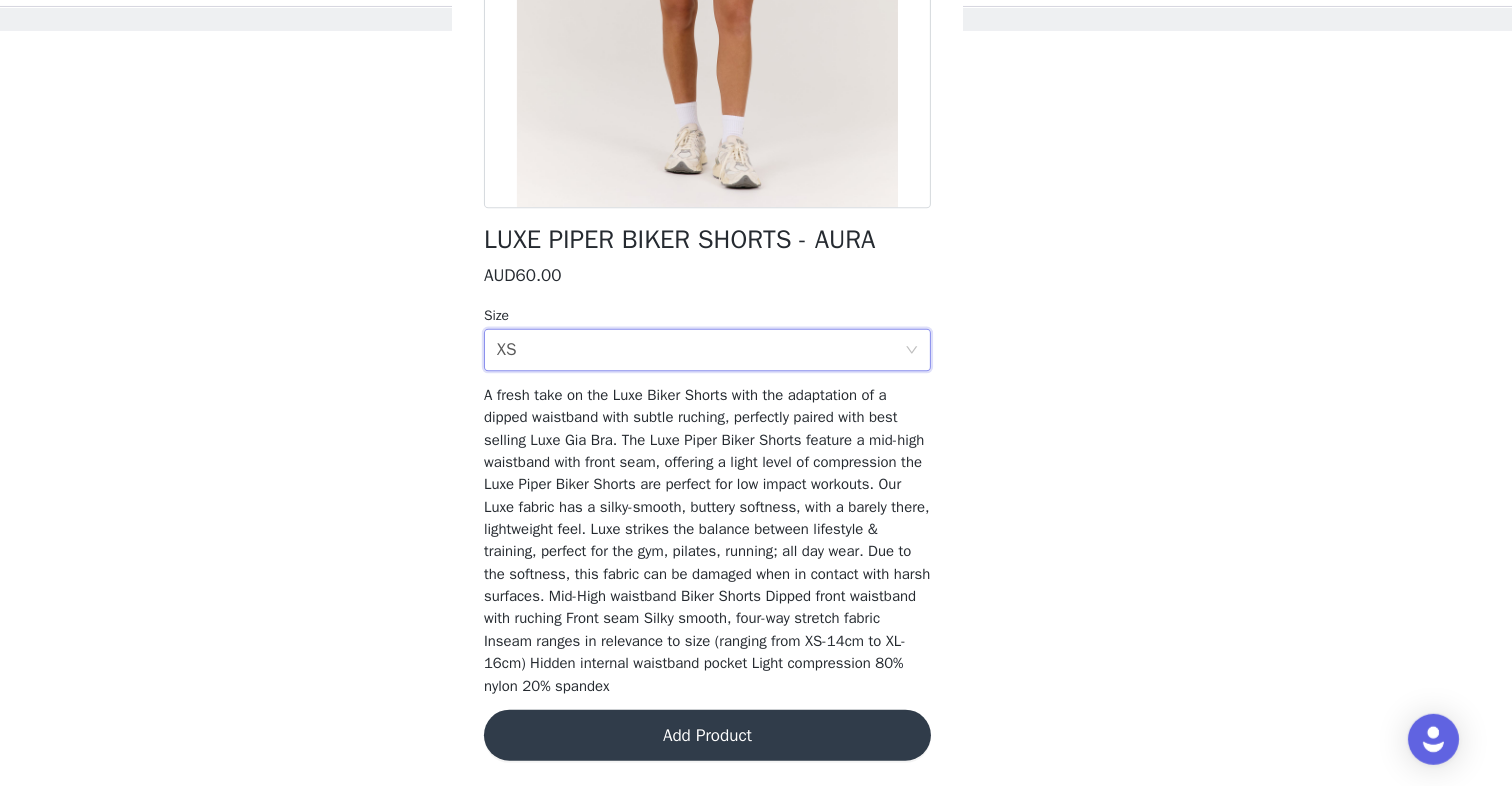 scroll, scrollTop: 327, scrollLeft: 0, axis: vertical 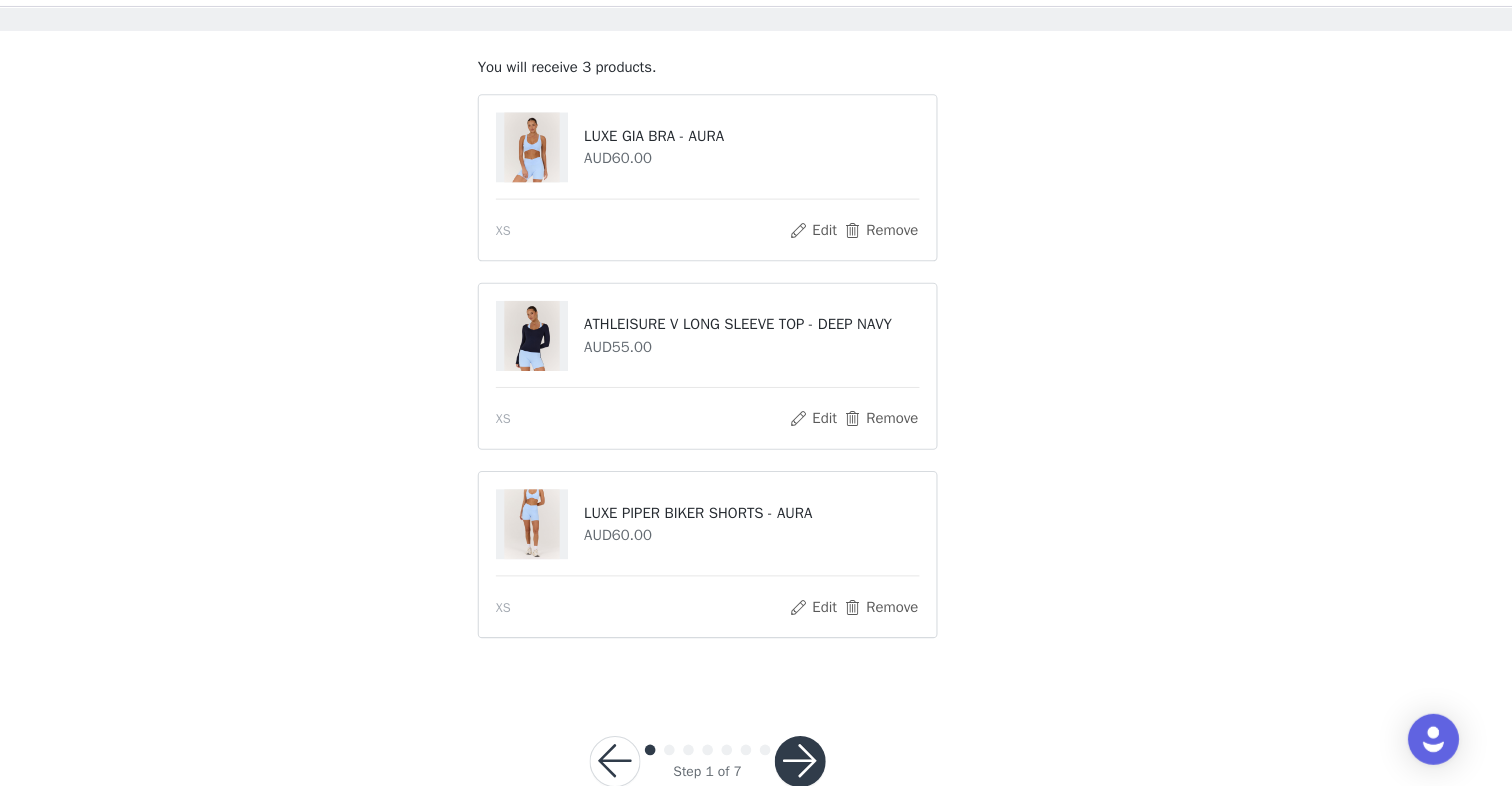 click at bounding box center [843, 763] 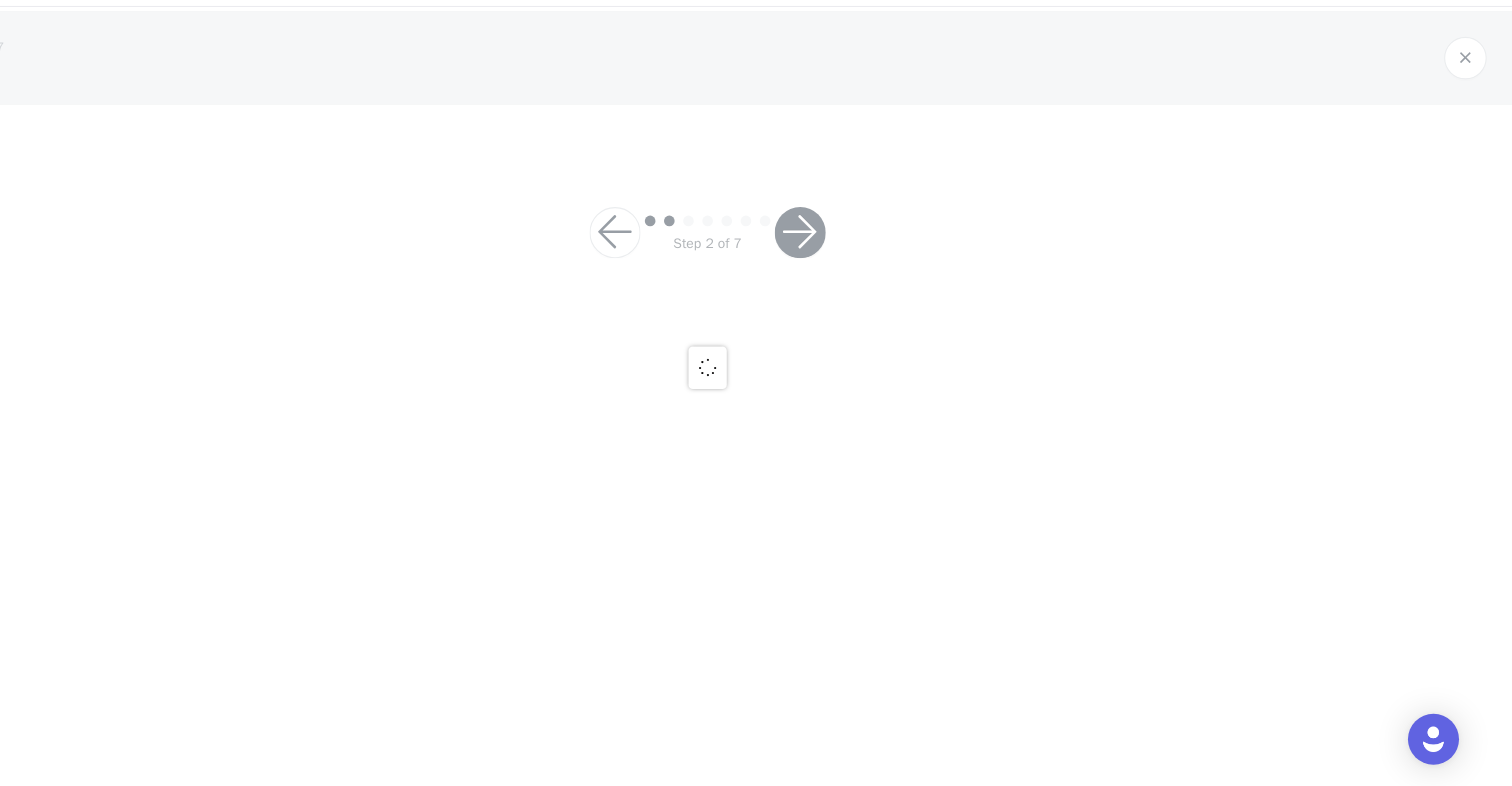 scroll, scrollTop: 0, scrollLeft: 0, axis: both 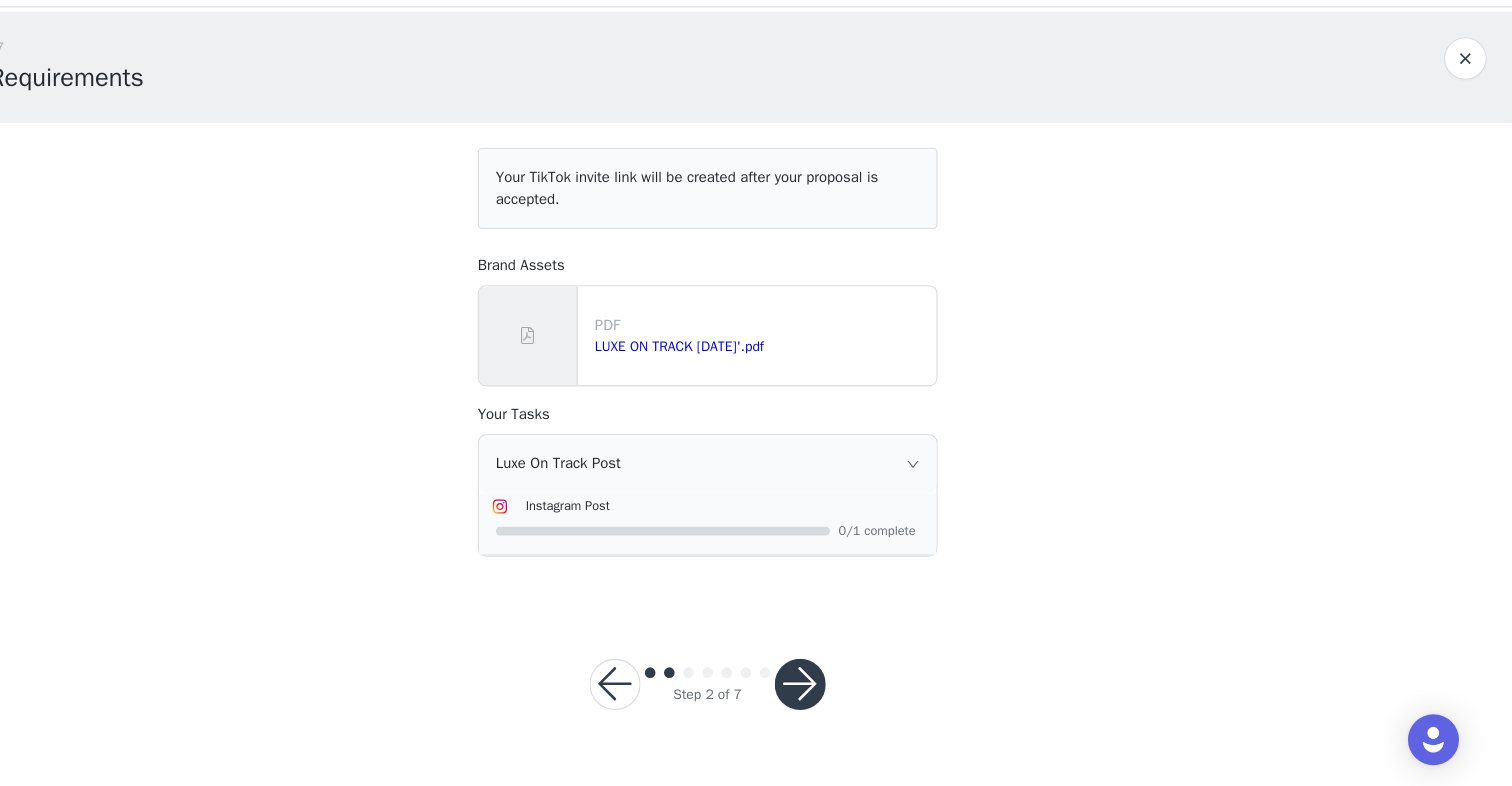 click on "Step 2 of 7" at bounding box center [756, 690] 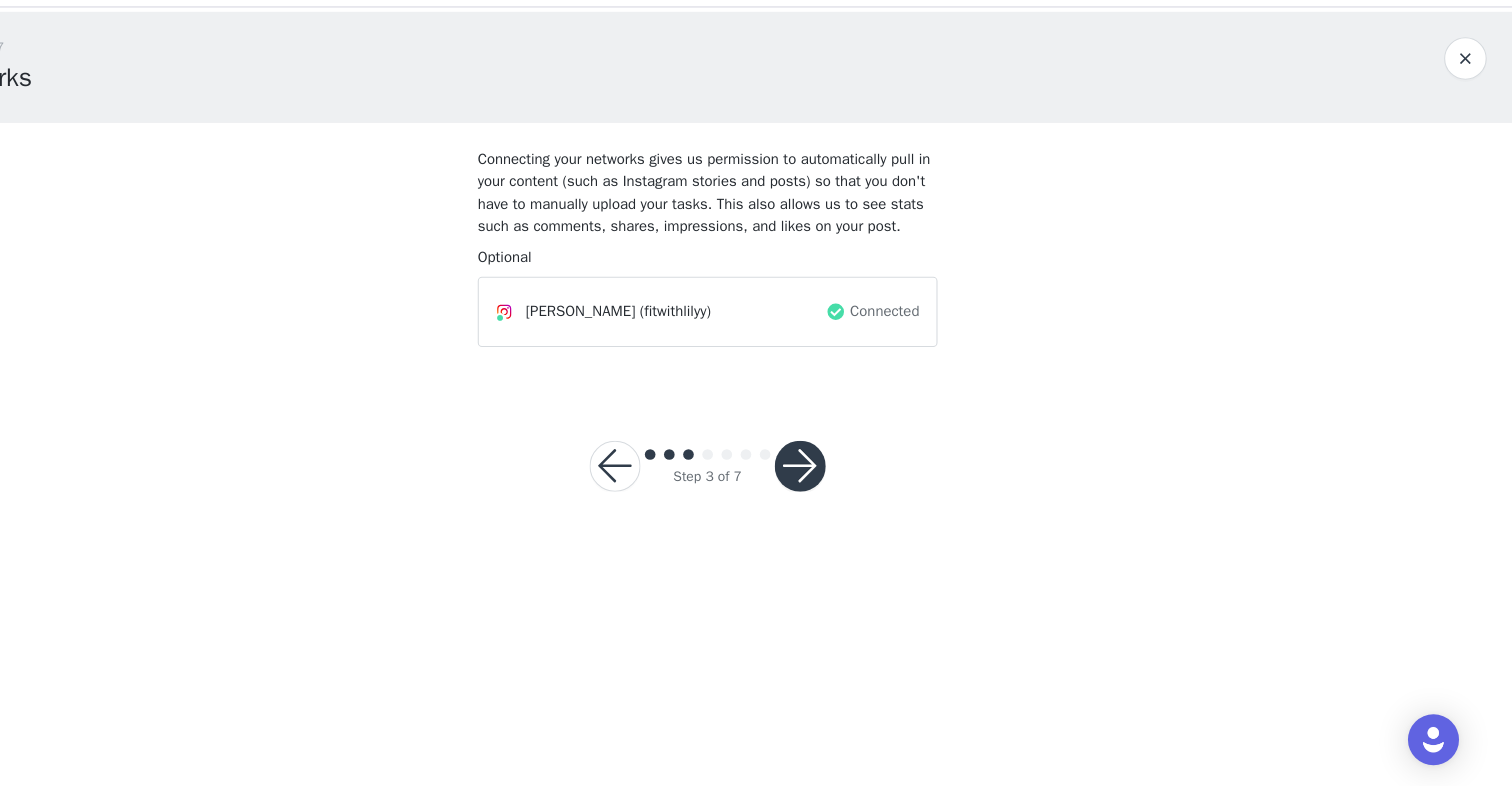 click at bounding box center [843, 485] 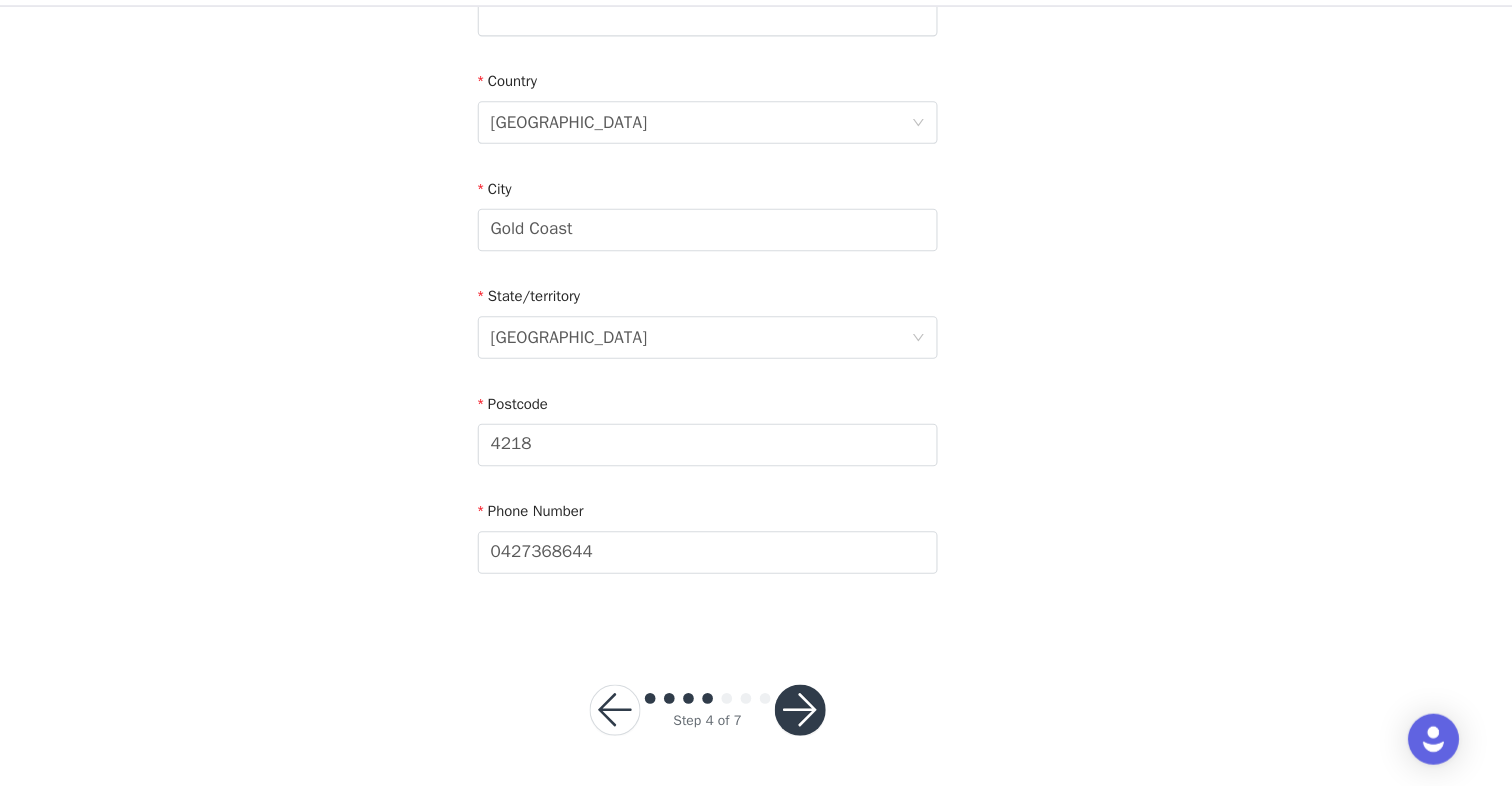 scroll, scrollTop: 577, scrollLeft: 0, axis: vertical 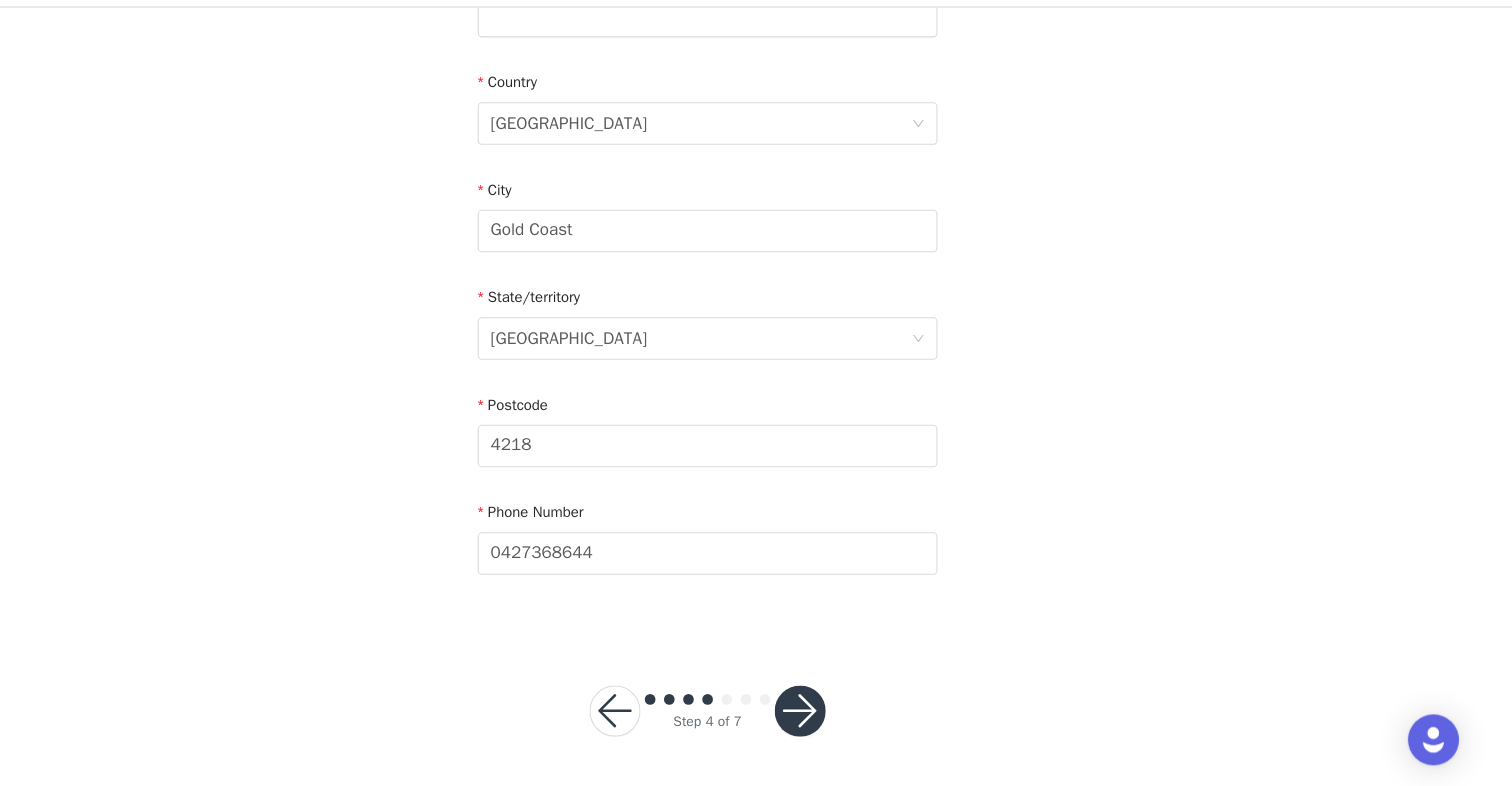click at bounding box center [843, 715] 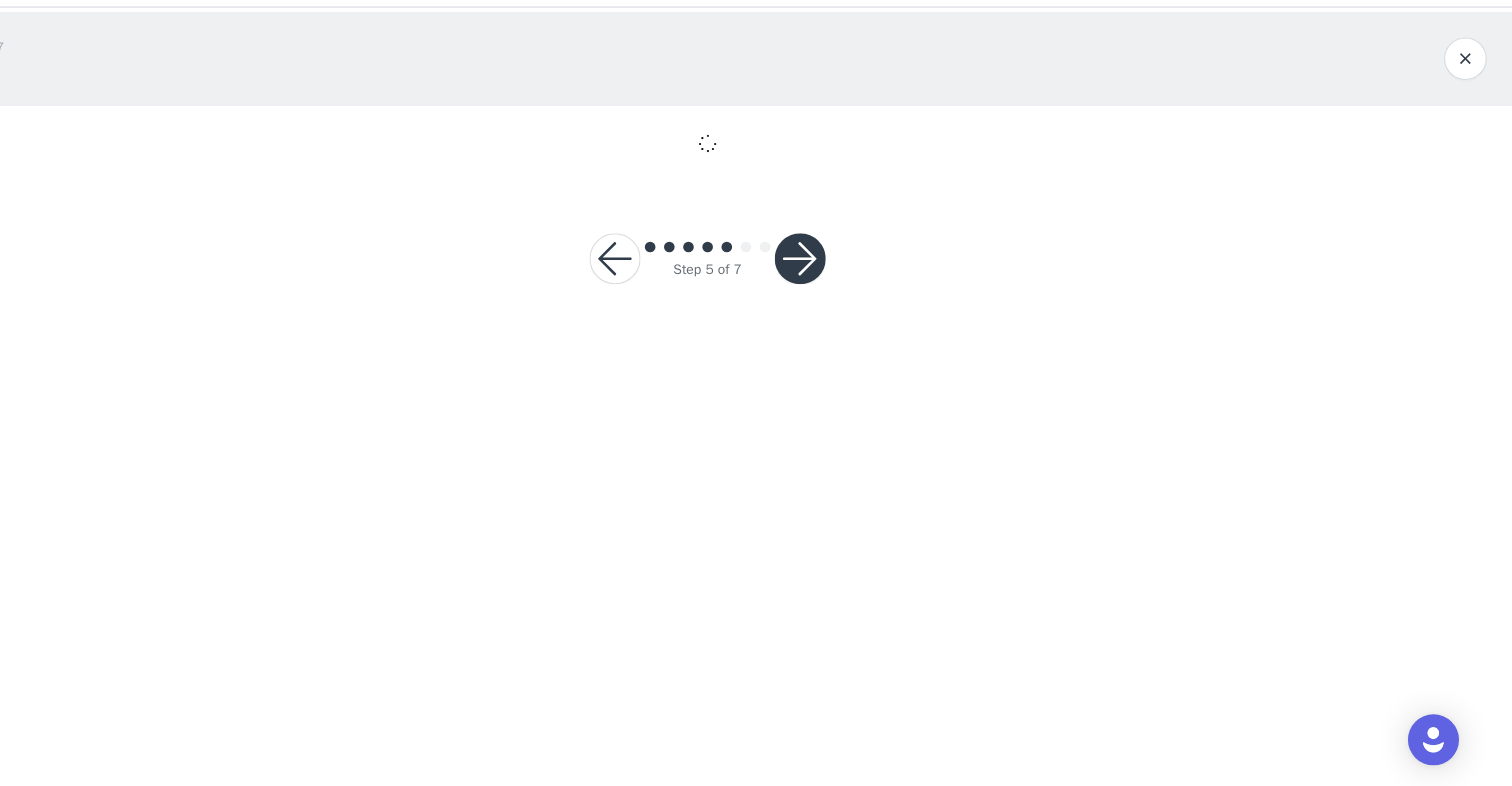 scroll, scrollTop: 0, scrollLeft: 0, axis: both 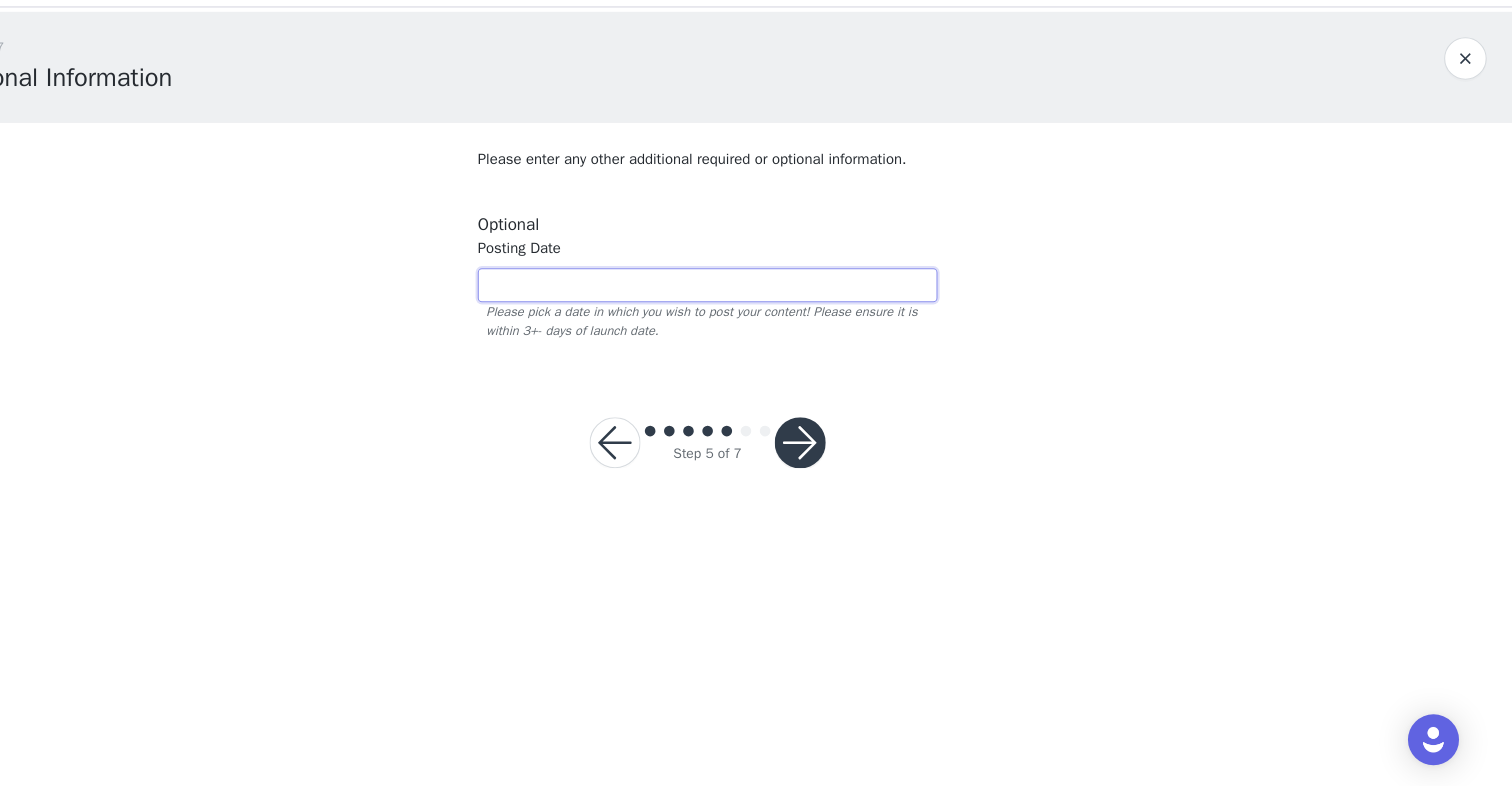 click at bounding box center [756, 315] 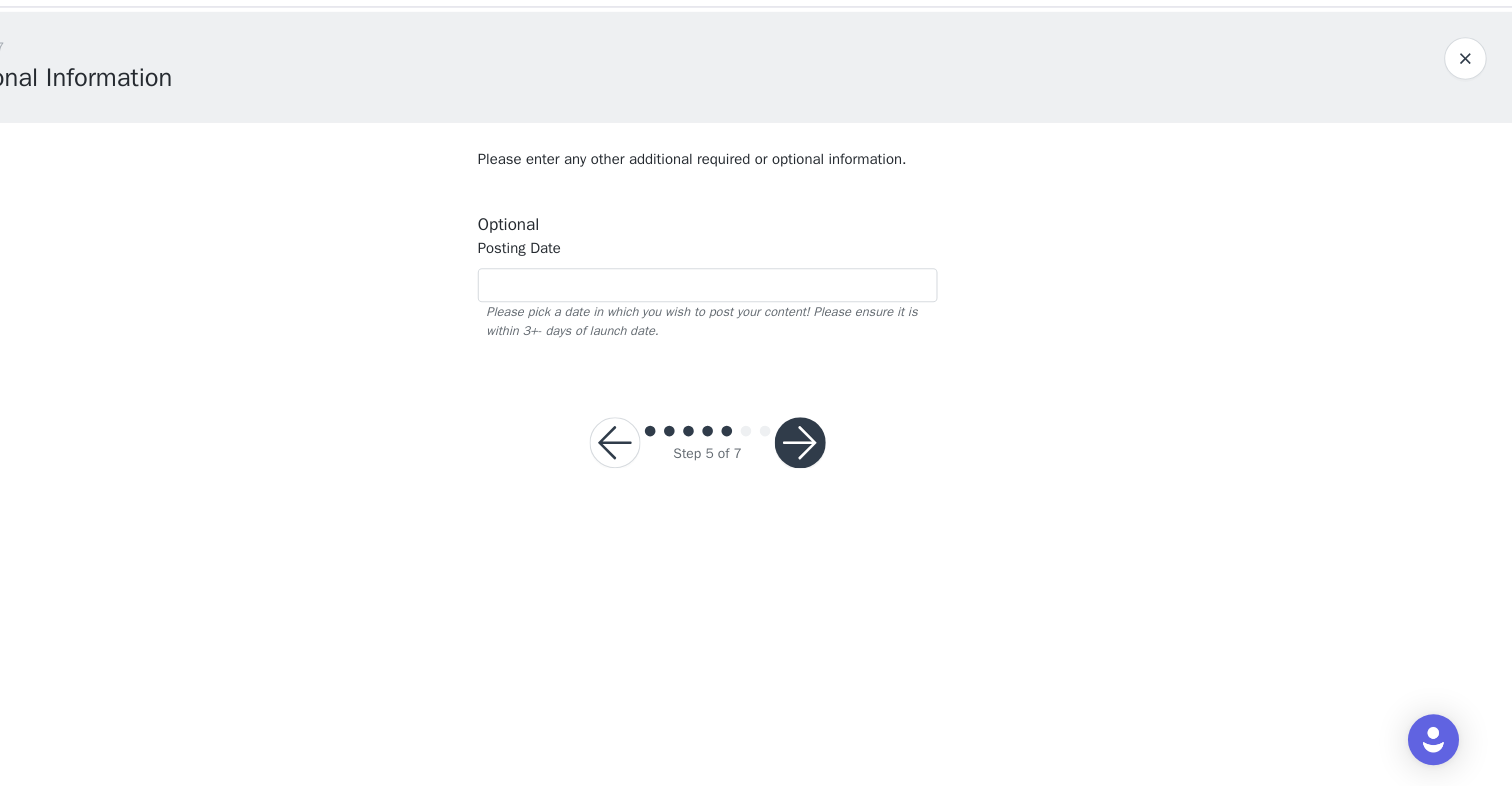 click on "Dashboard Networks Payouts" at bounding box center [756, 27] 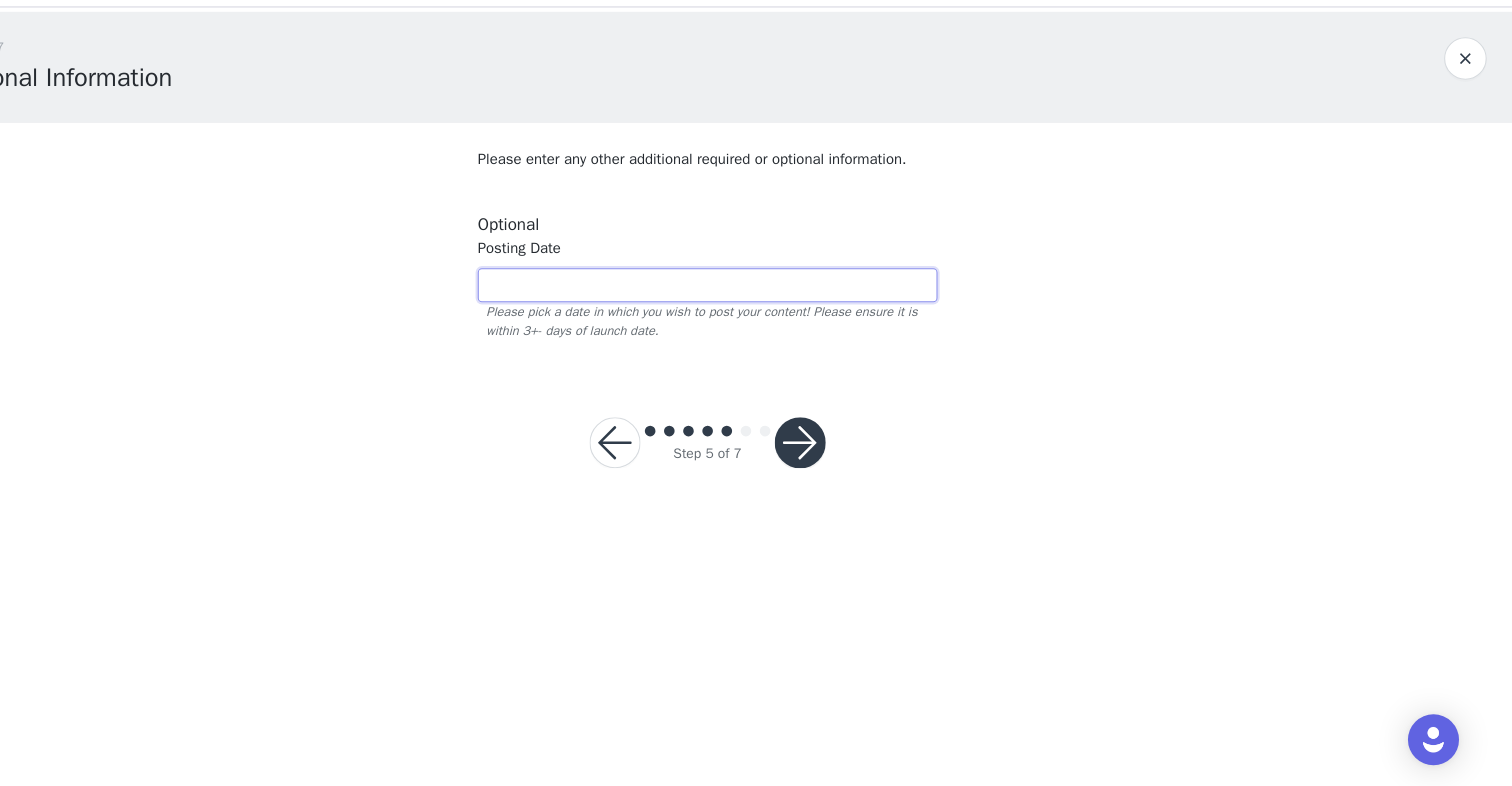 click at bounding box center (756, 315) 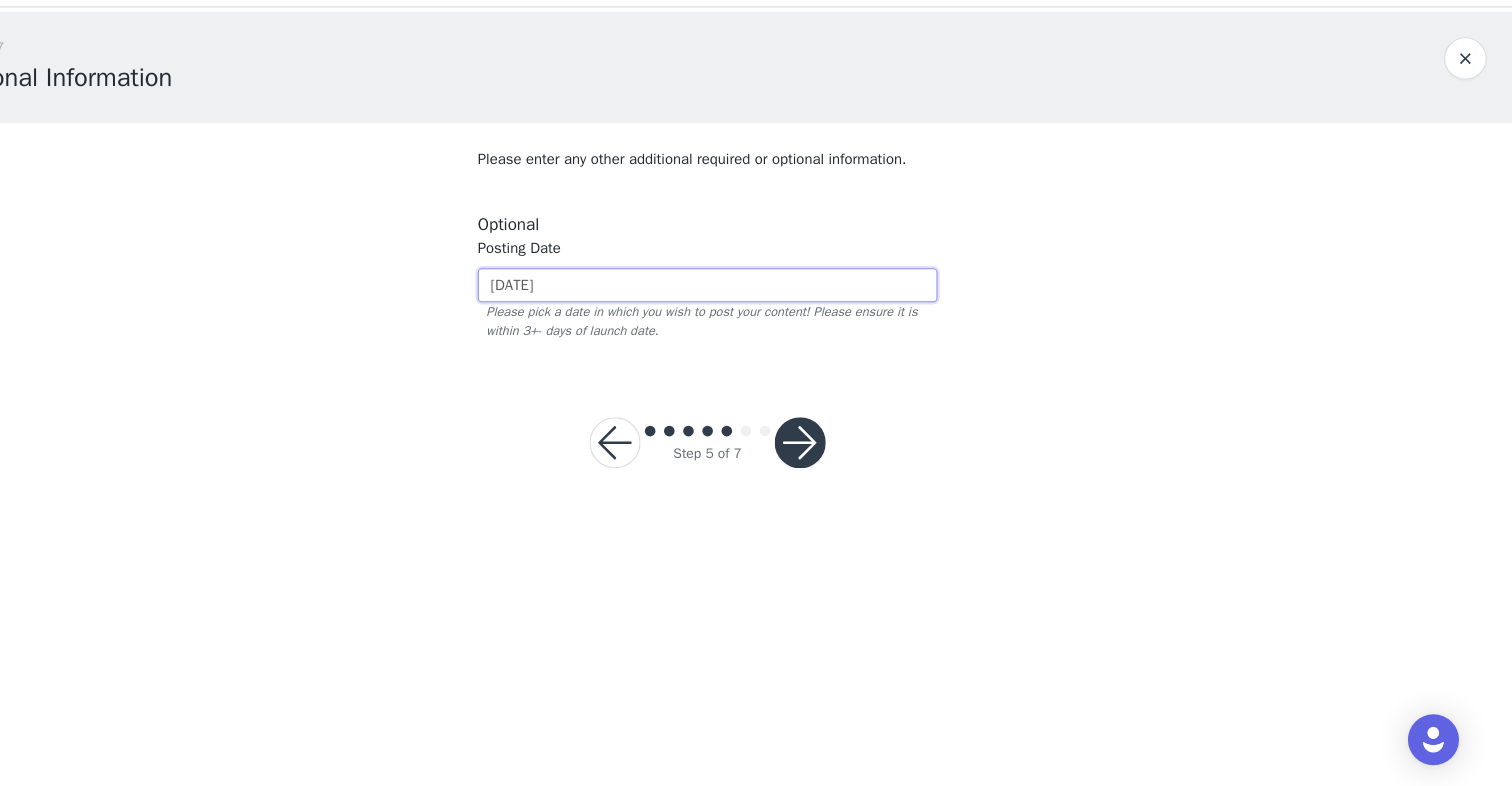 type on "18th July" 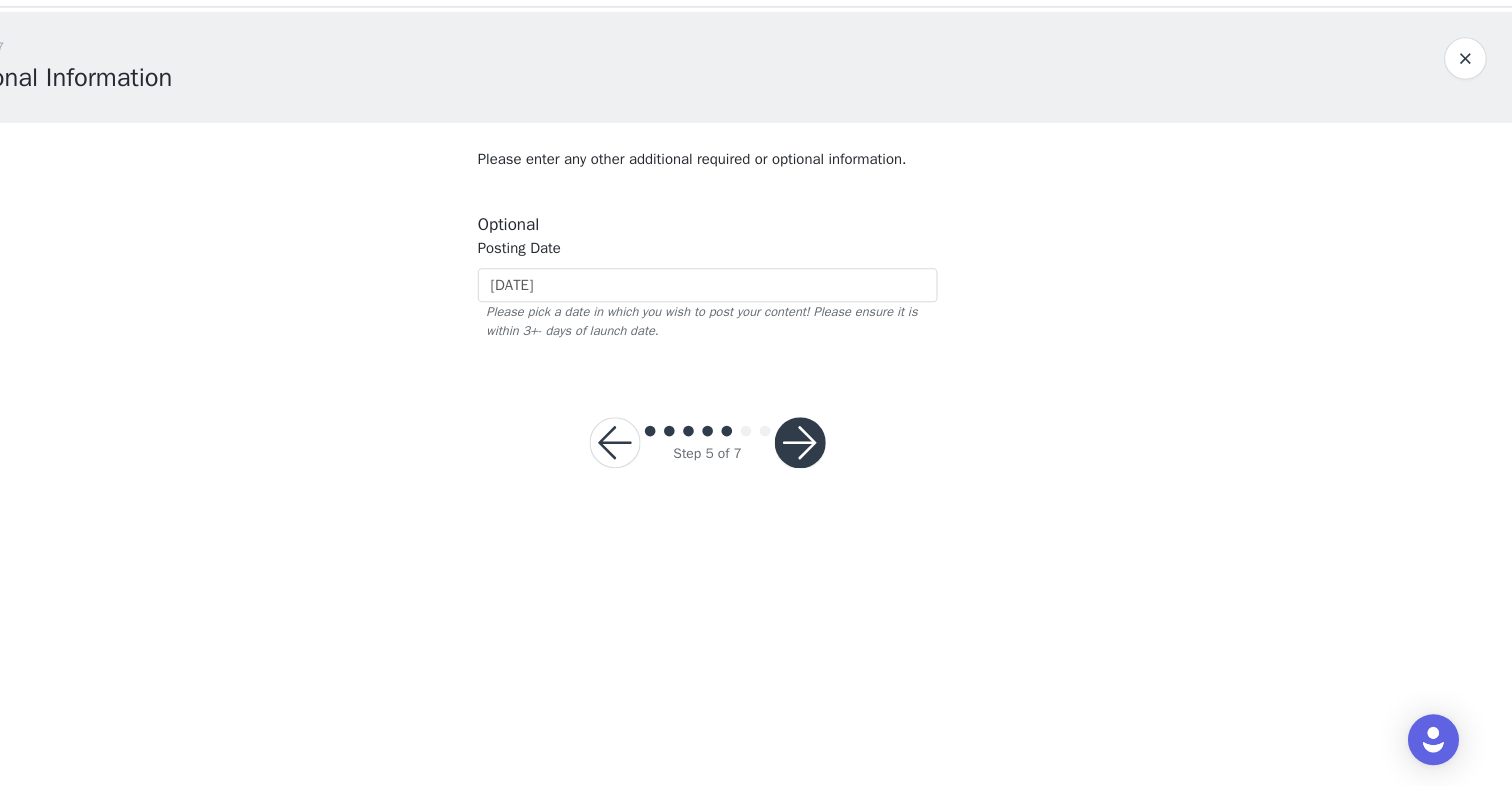 click at bounding box center [843, 463] 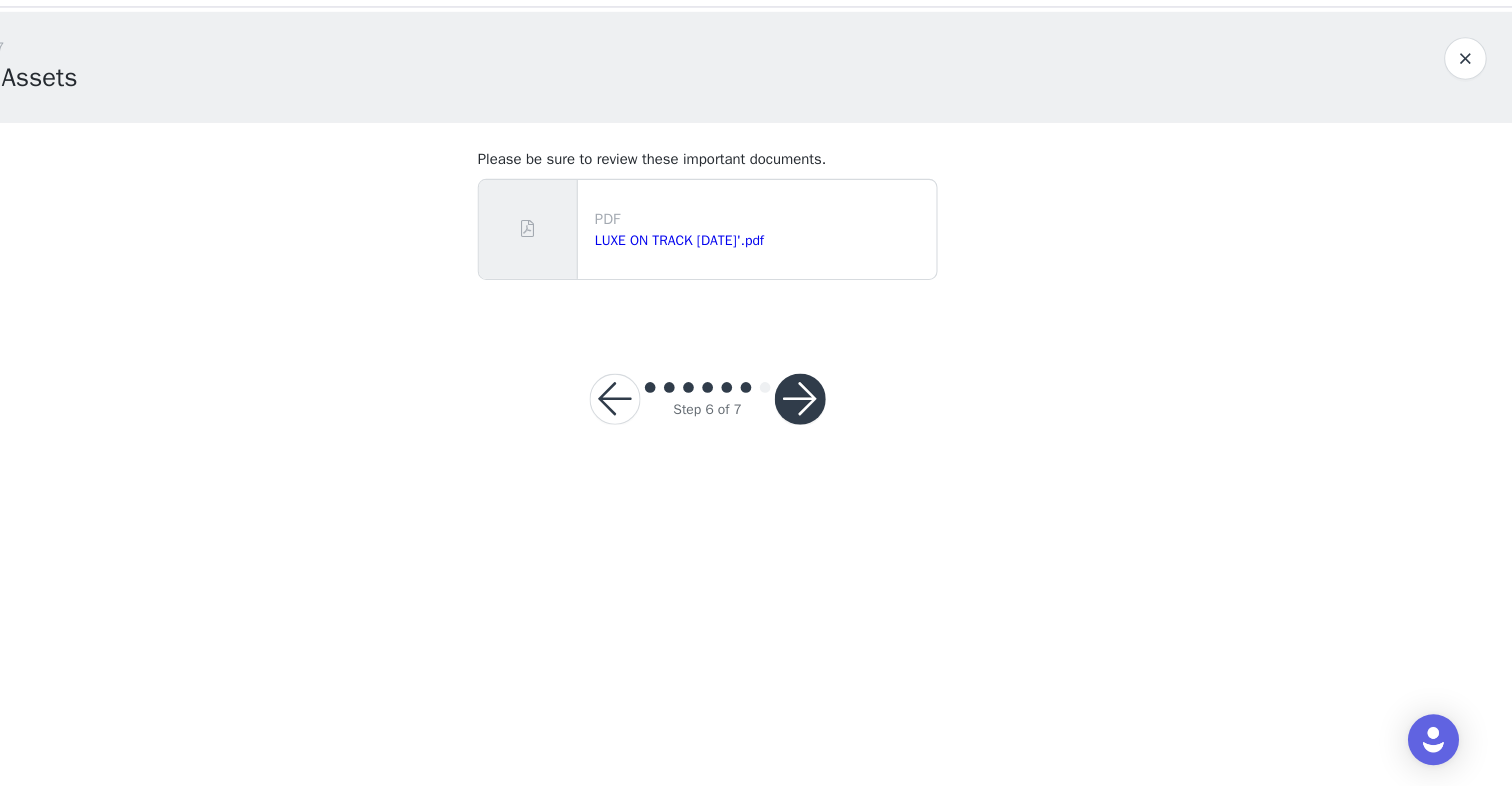click at bounding box center (843, 422) 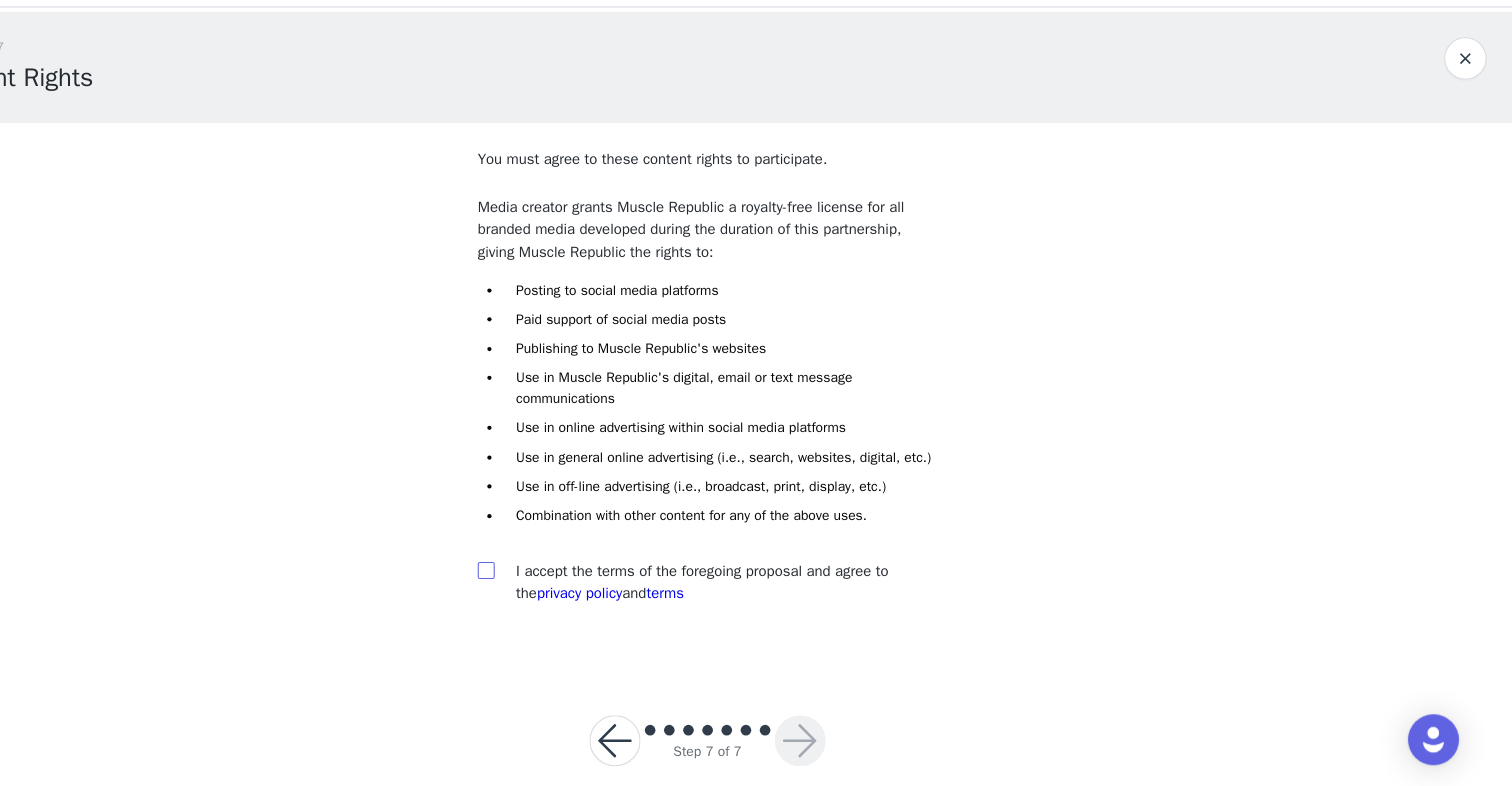 click at bounding box center (547, 582) 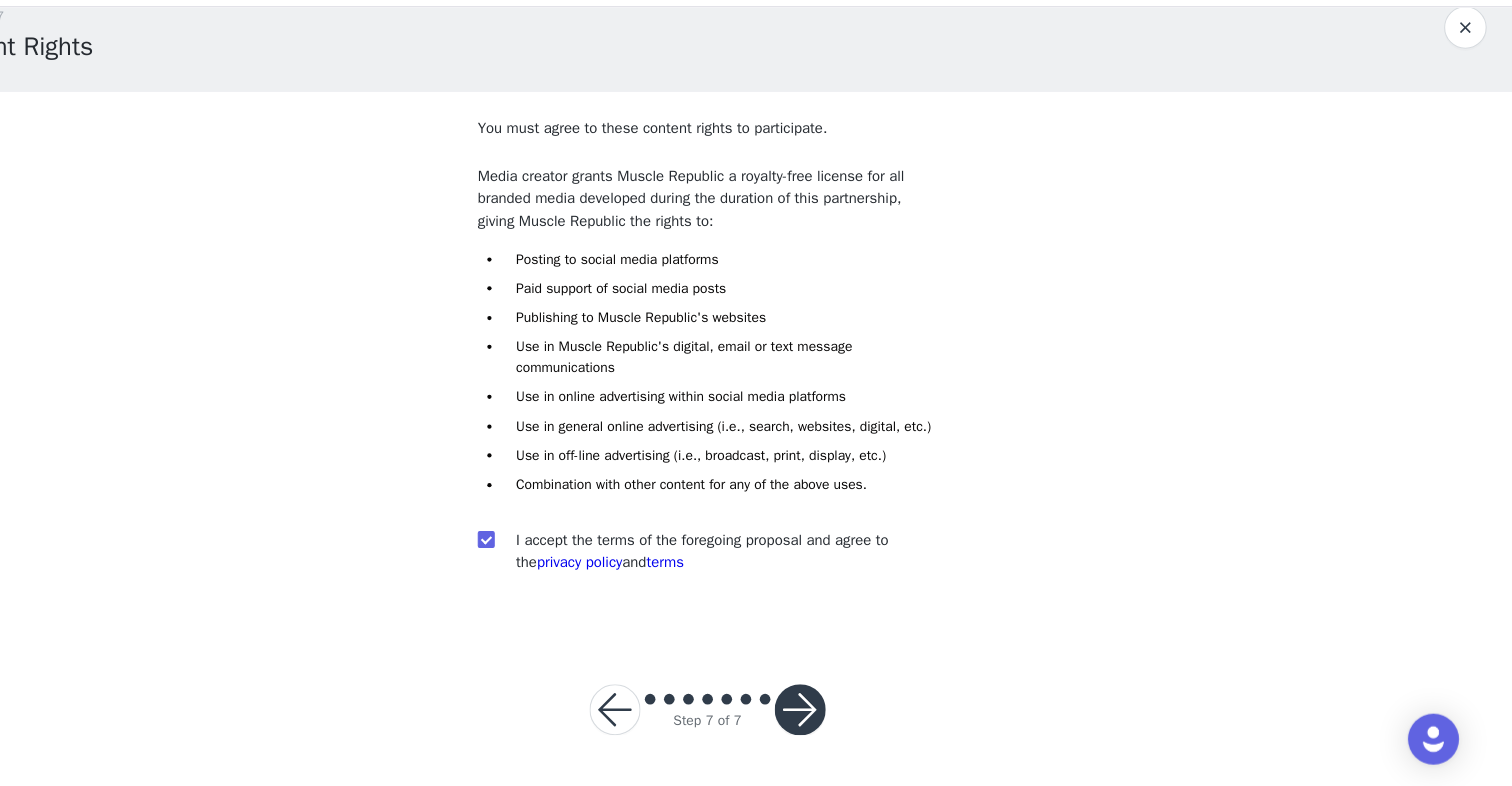 scroll, scrollTop: 43, scrollLeft: 0, axis: vertical 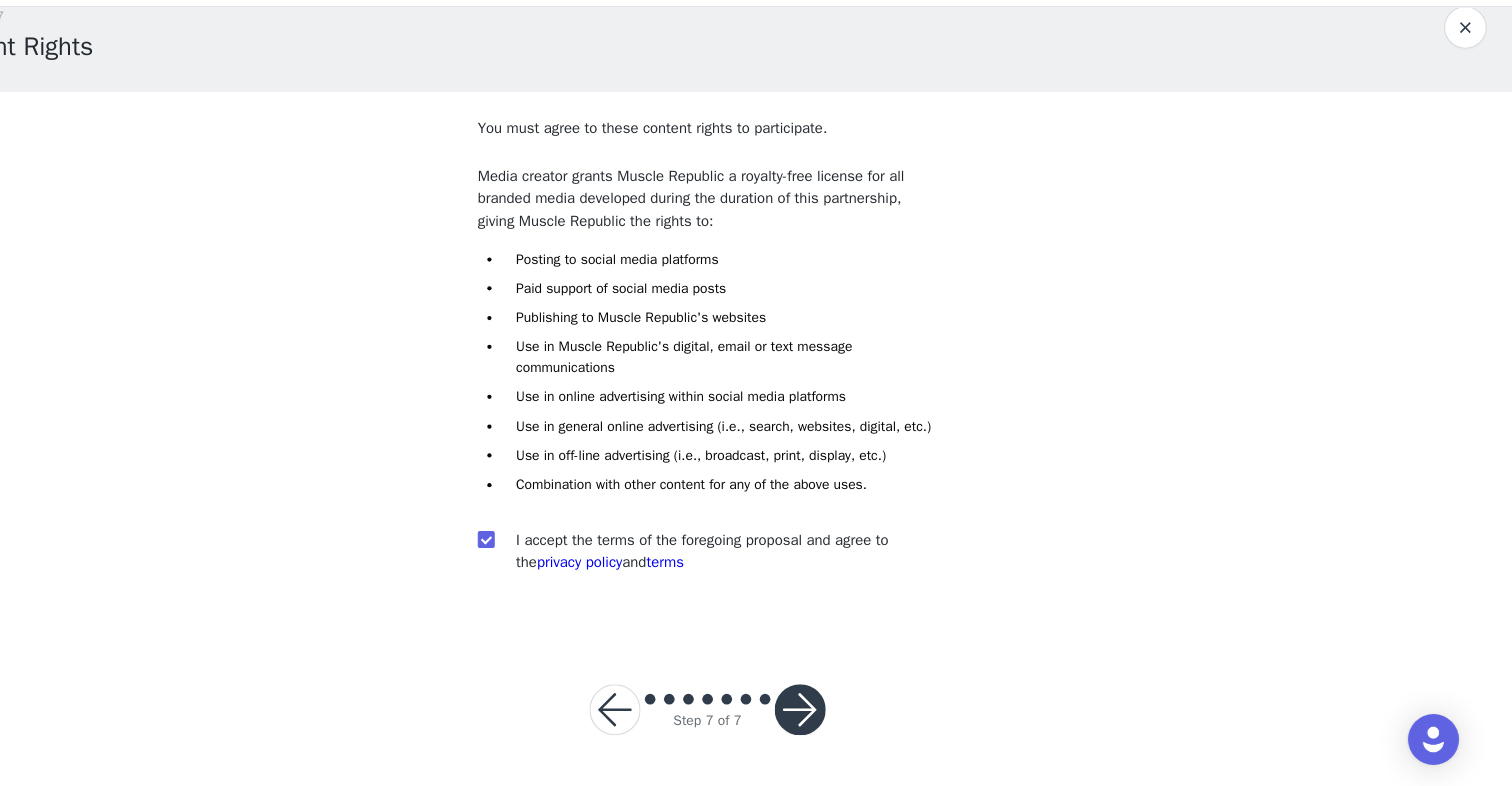 click at bounding box center [843, 714] 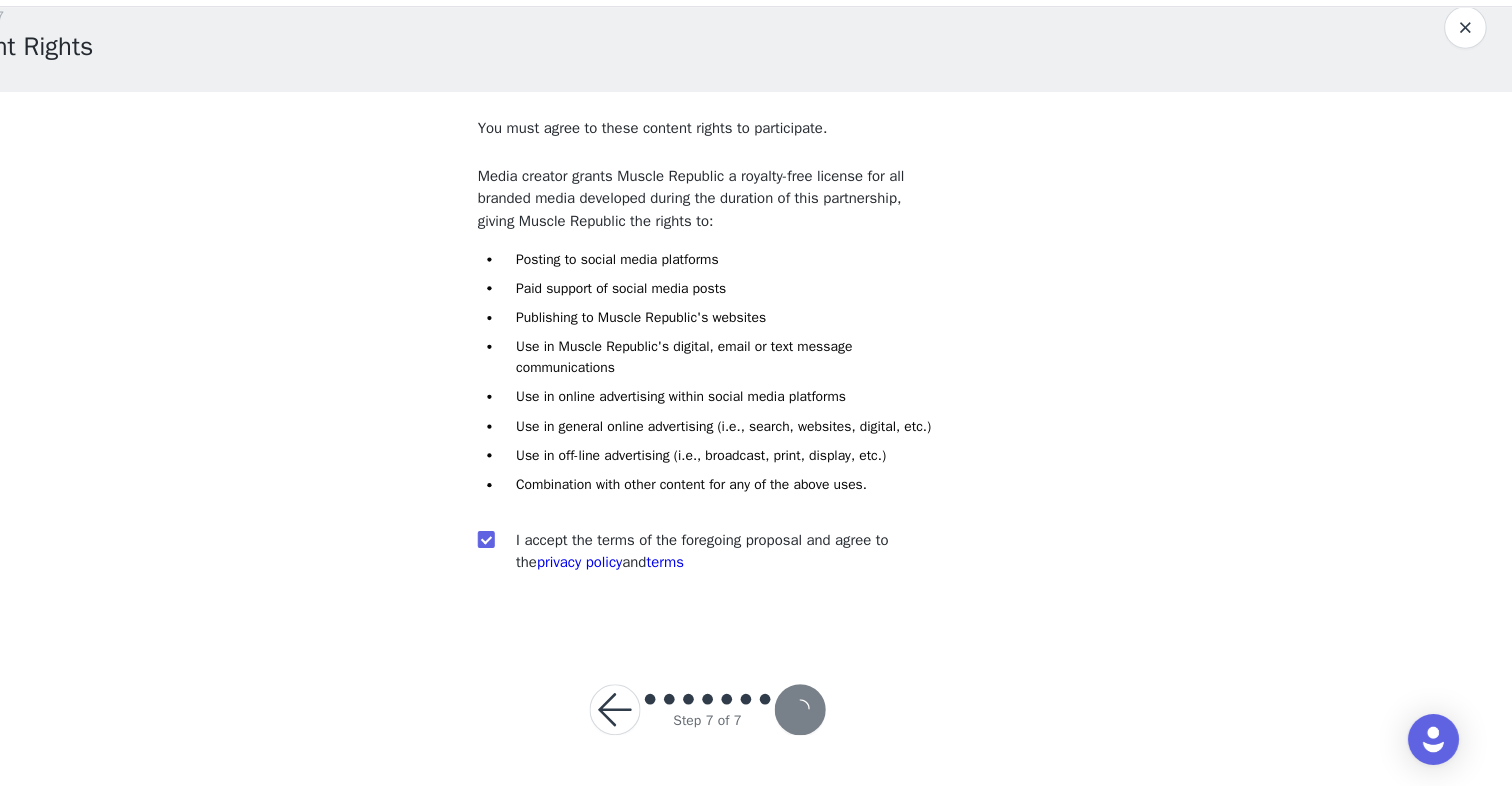scroll, scrollTop: 16, scrollLeft: 0, axis: vertical 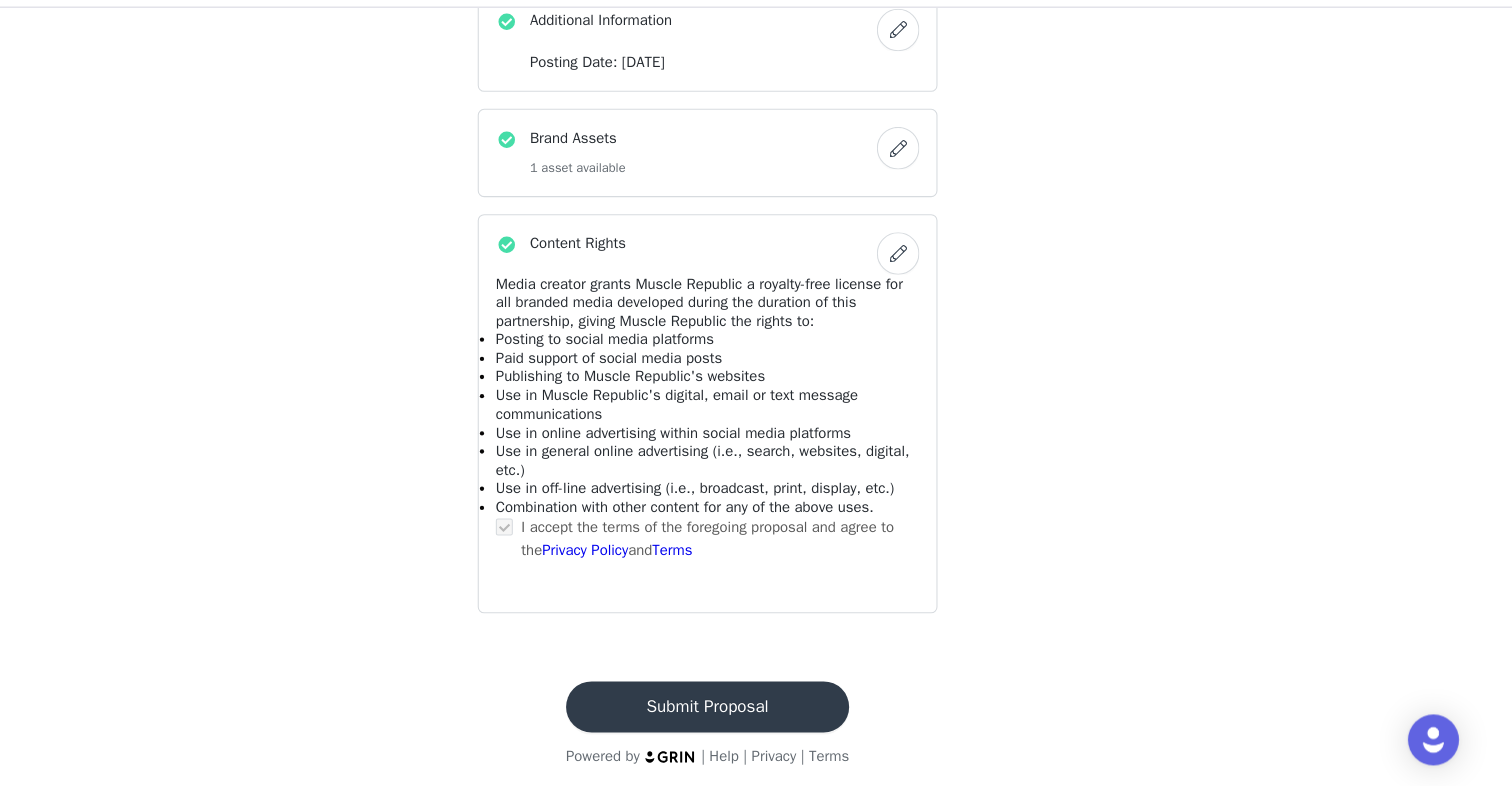 click on "Submit Proposal" at bounding box center [756, 711] 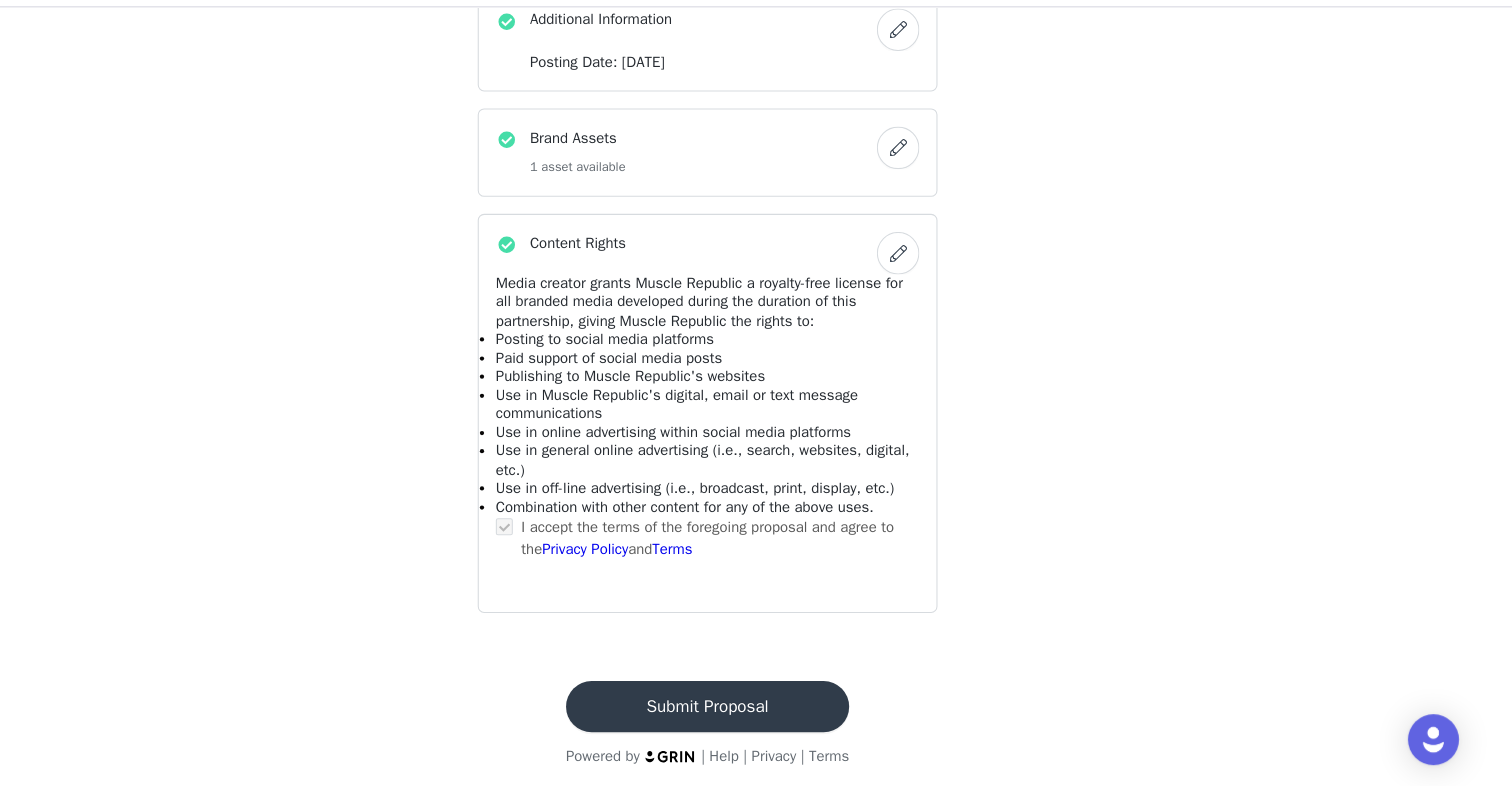 scroll, scrollTop: 0, scrollLeft: 0, axis: both 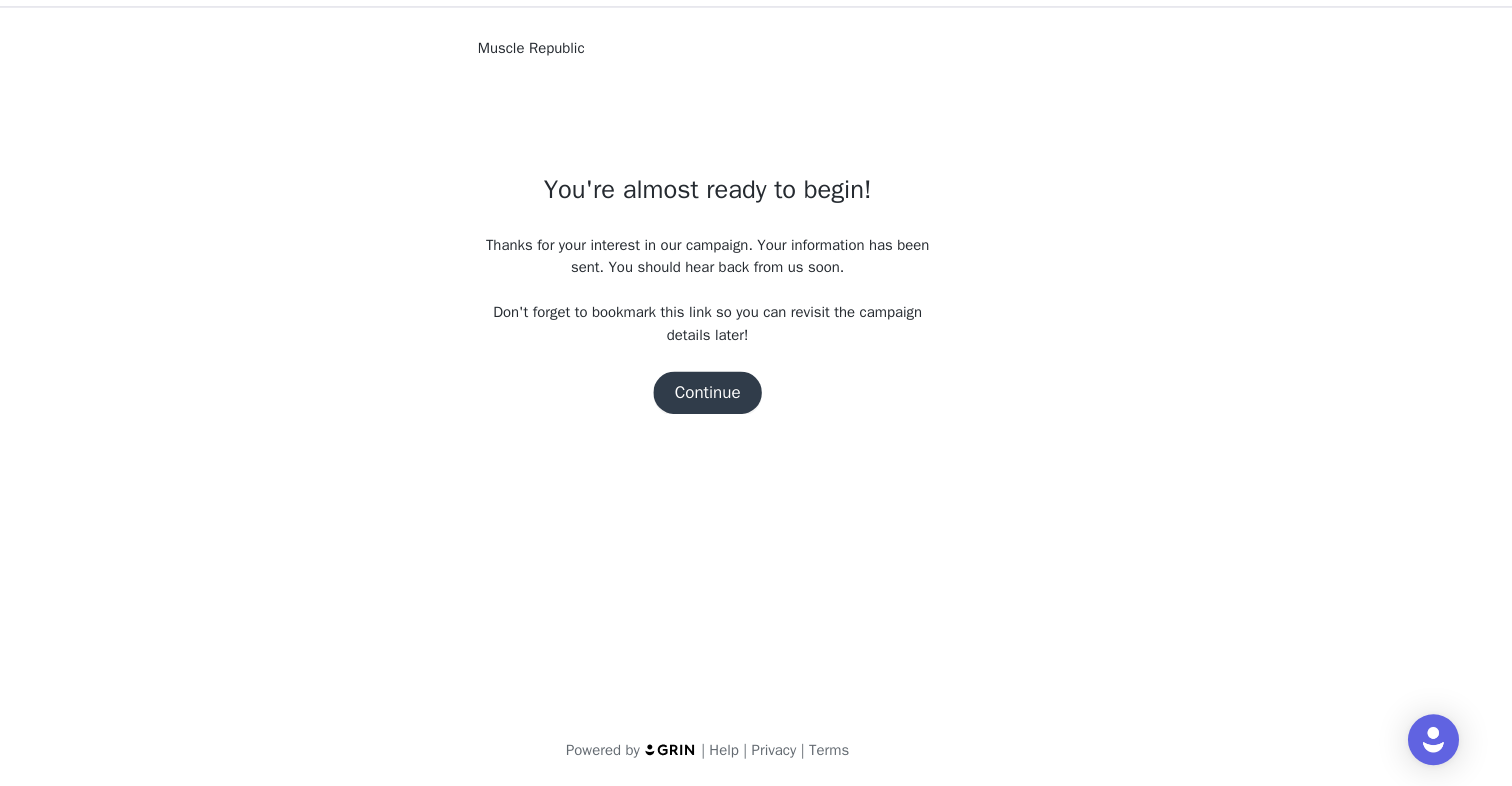 click on "Continue" at bounding box center [756, 416] 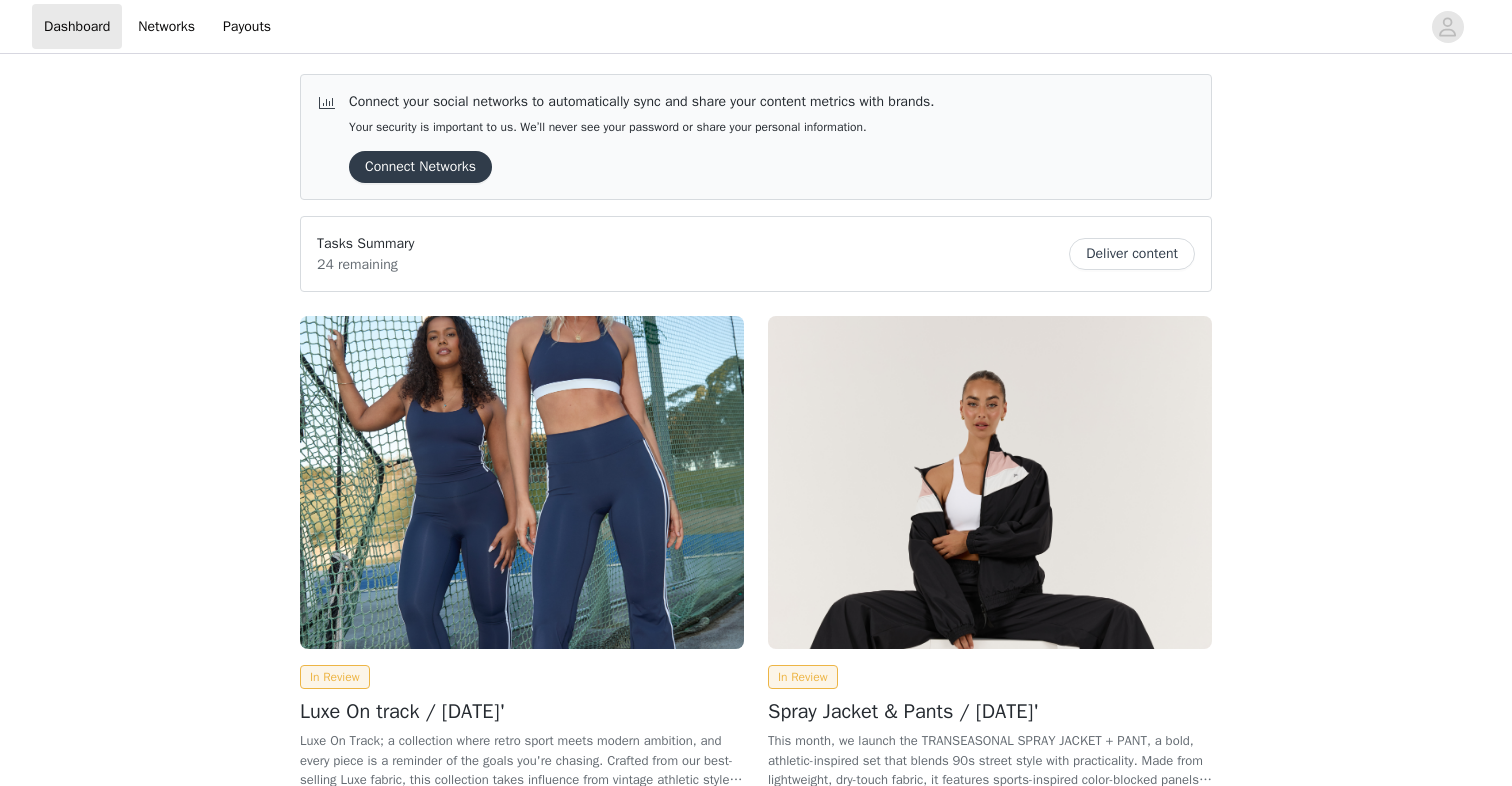 scroll, scrollTop: 0, scrollLeft: 0, axis: both 